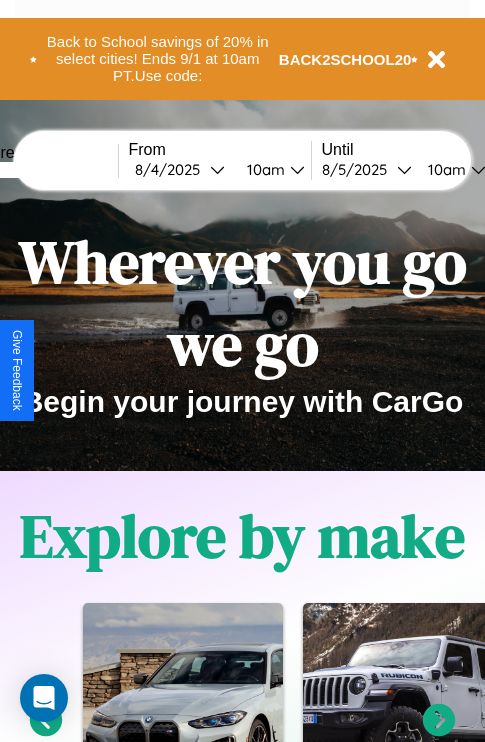 scroll, scrollTop: 308, scrollLeft: 0, axis: vertical 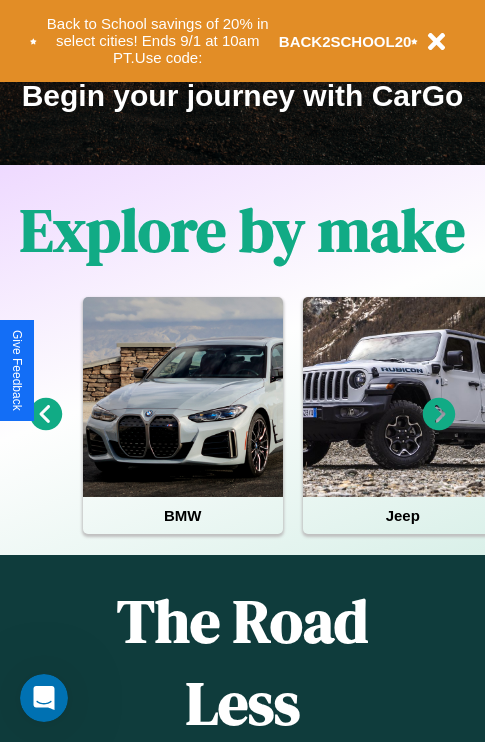 click 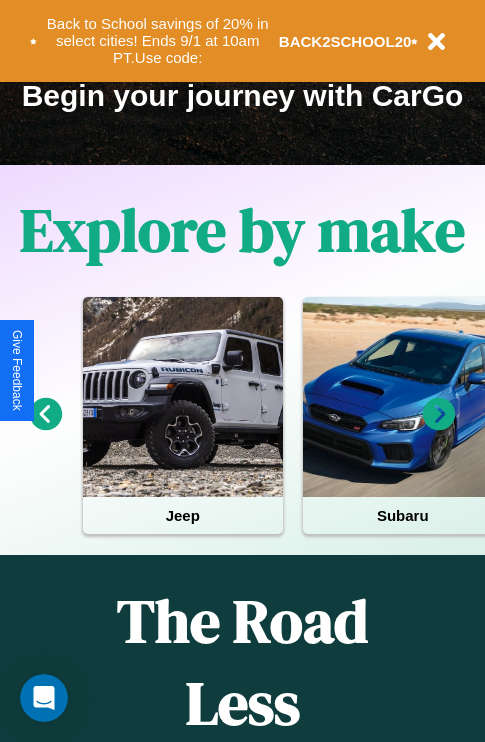 click 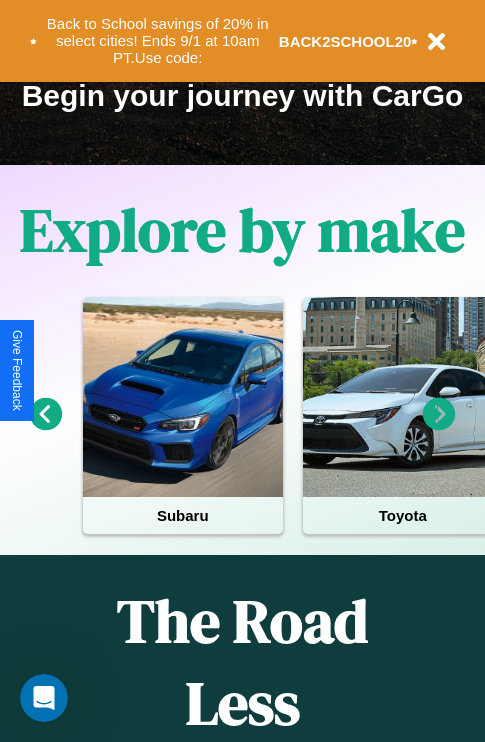 click 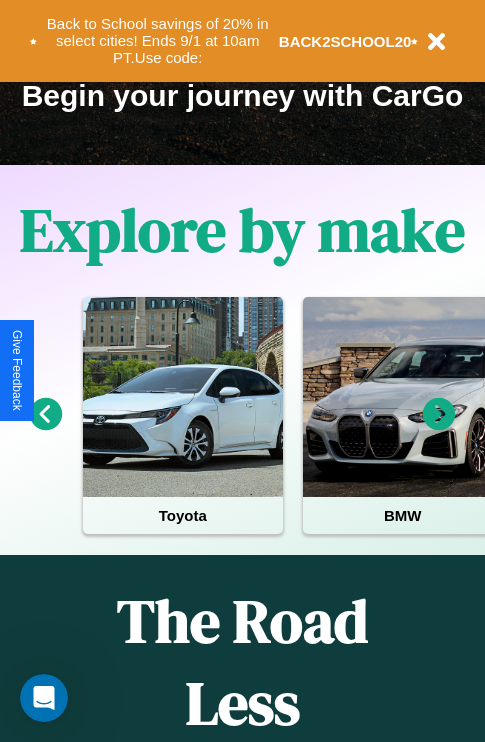 click 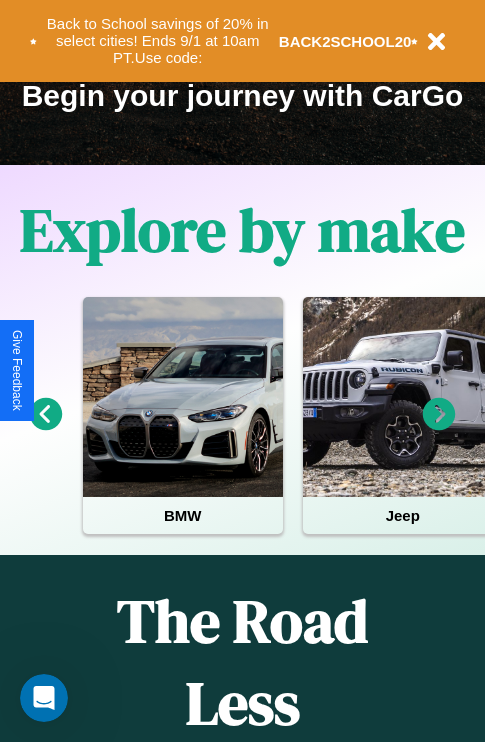 click 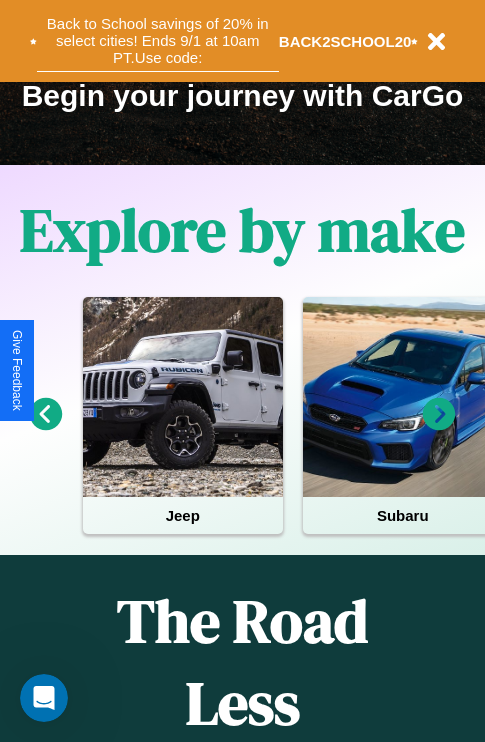 click on "Back to School savings of 20% in select cities! Ends 9/1 at 10am PT.  Use code:" at bounding box center [158, 41] 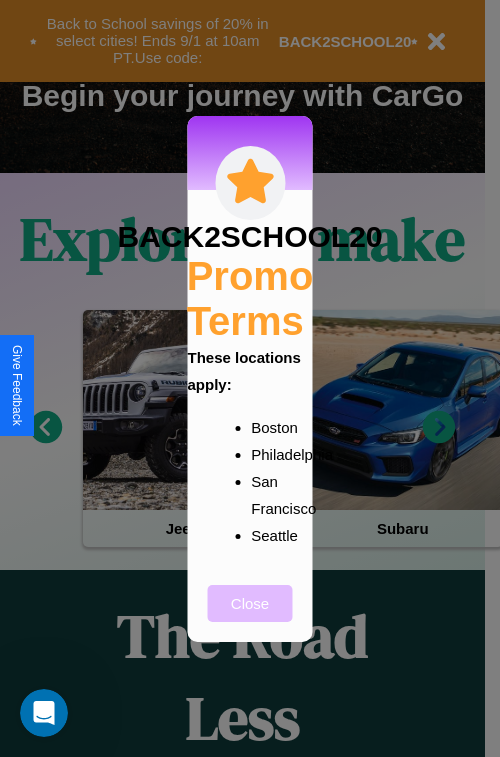 click on "Close" at bounding box center (250, 603) 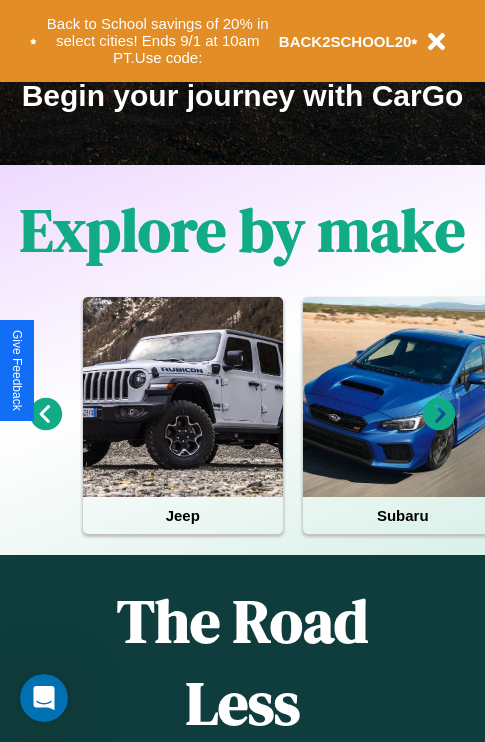 scroll, scrollTop: 1285, scrollLeft: 0, axis: vertical 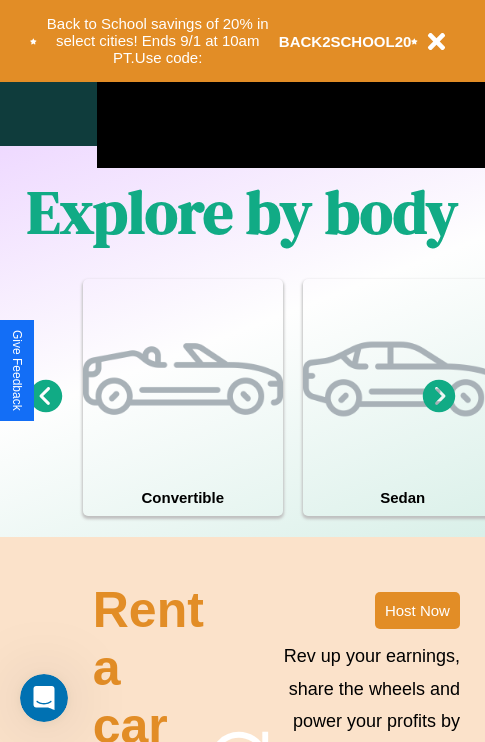 click 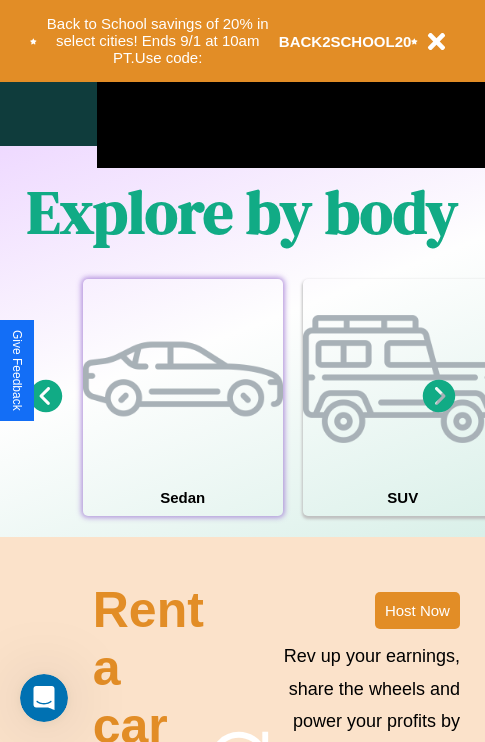 click at bounding box center (183, 379) 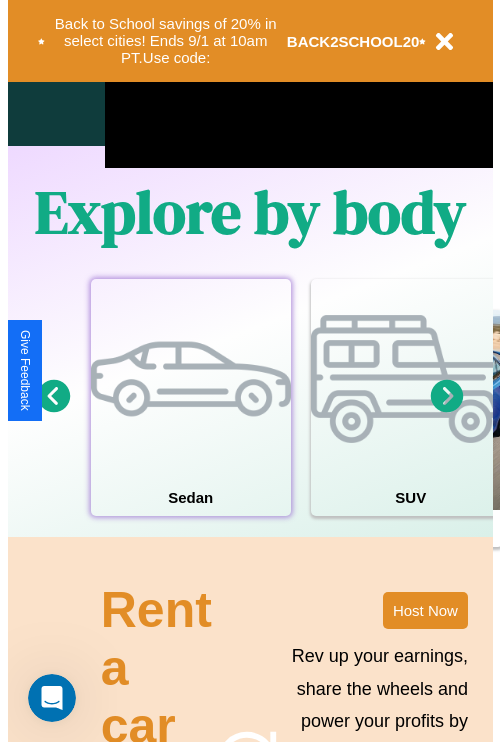 scroll, scrollTop: 0, scrollLeft: 0, axis: both 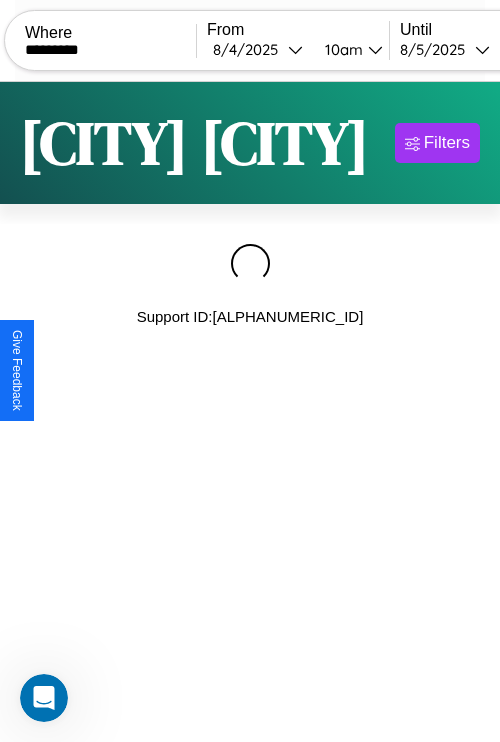 type on "*********" 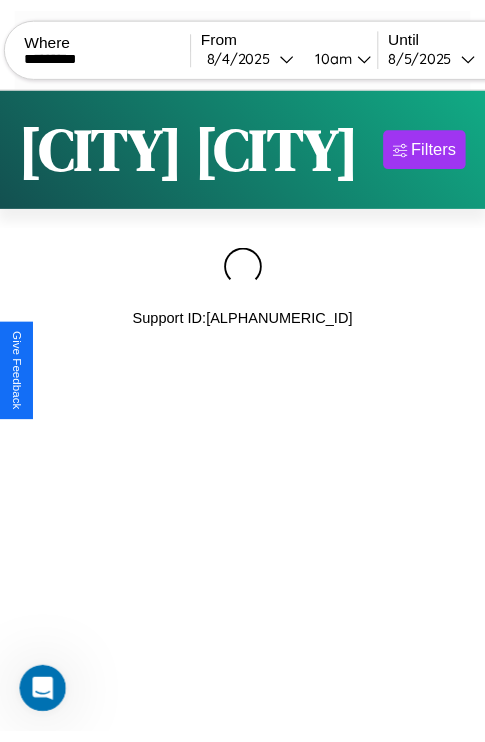 scroll, scrollTop: 0, scrollLeft: 159, axis: horizontal 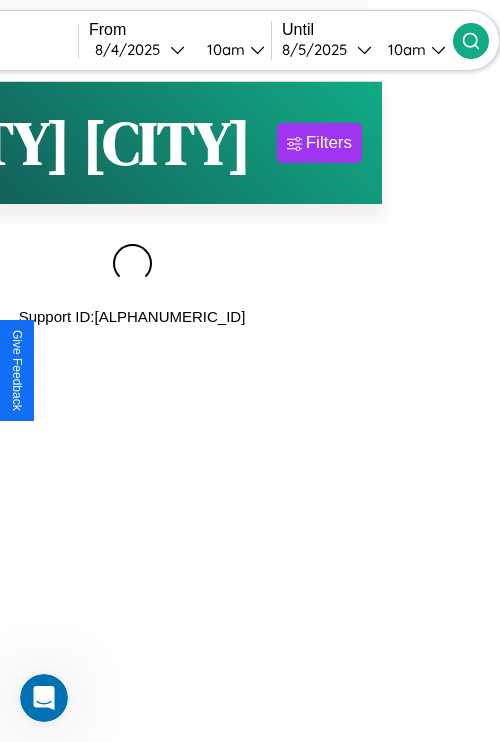 click 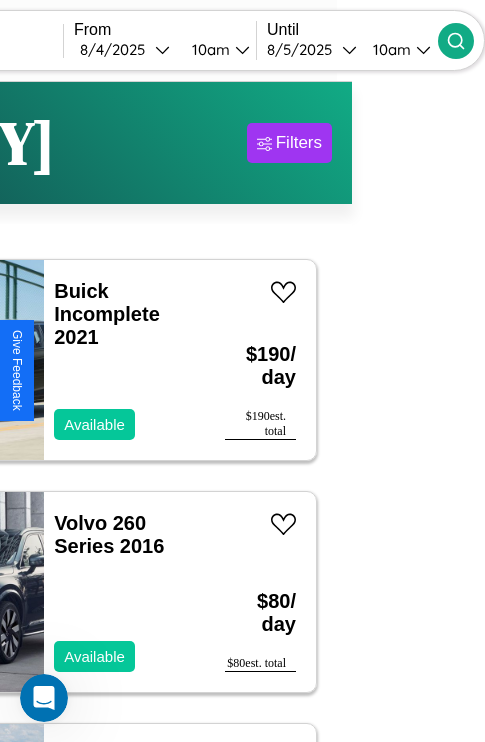 scroll, scrollTop: 95, scrollLeft: 35, axis: both 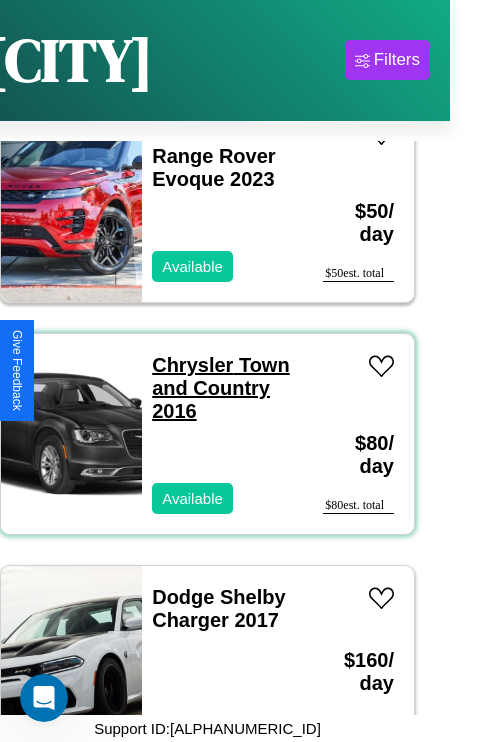 click on "Chrysler   Town and Country   2016" at bounding box center [220, 388] 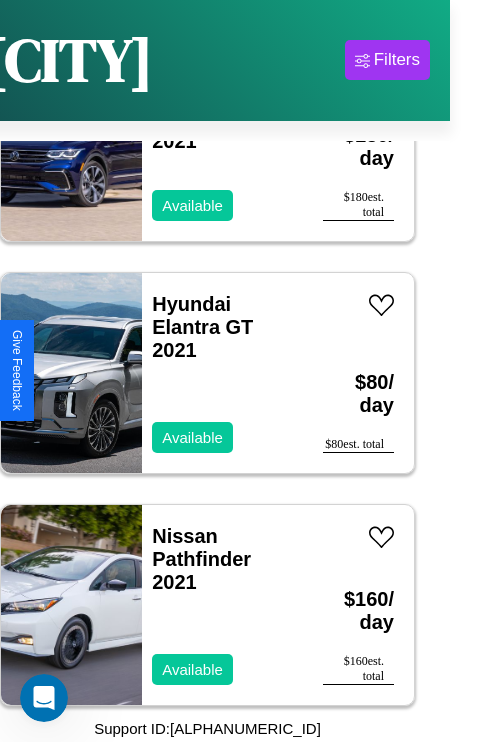 scroll, scrollTop: 4019, scrollLeft: 0, axis: vertical 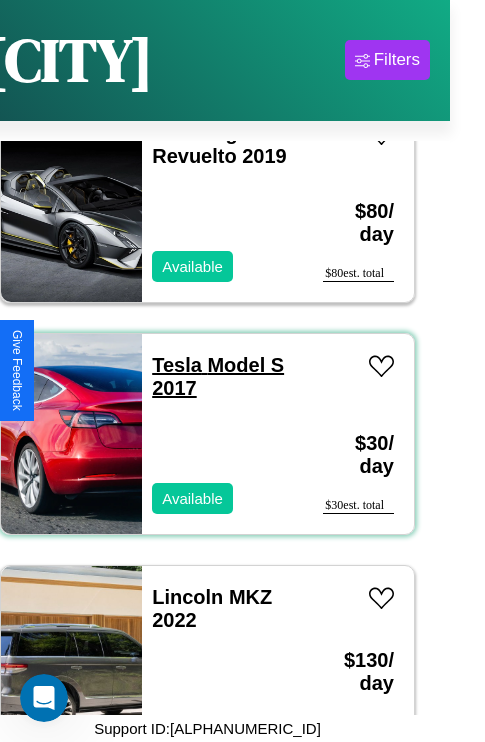 click on "Tesla   Model S   2017" at bounding box center [218, 376] 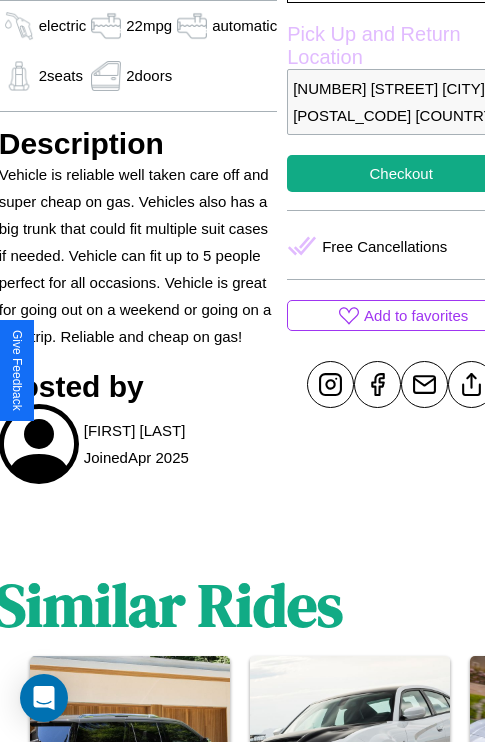 scroll, scrollTop: 710, scrollLeft: 76, axis: both 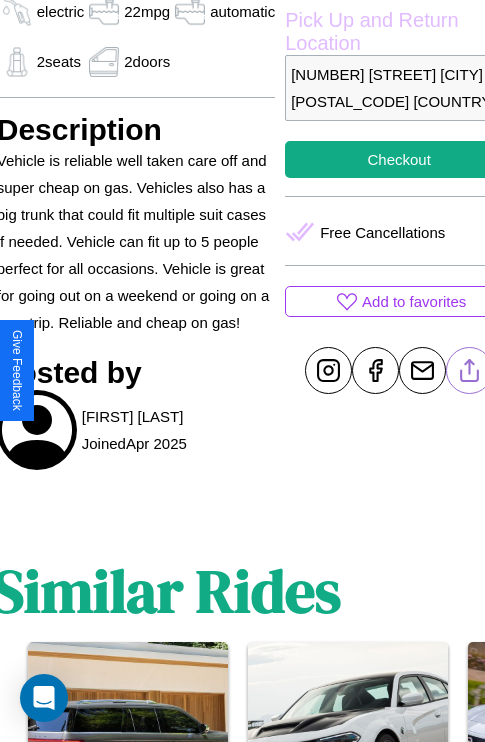 click 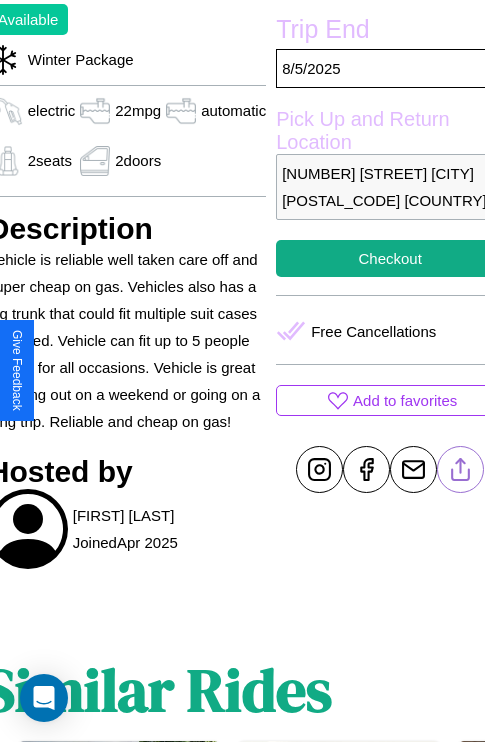 scroll, scrollTop: 499, scrollLeft: 96, axis: both 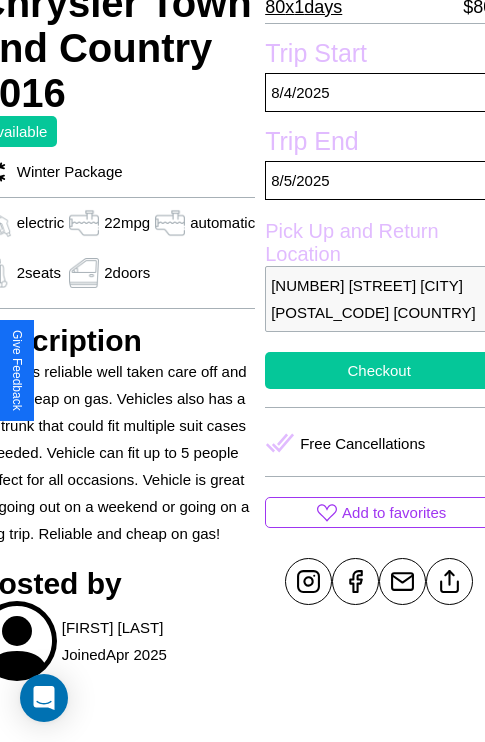 click on "Checkout" at bounding box center [379, 370] 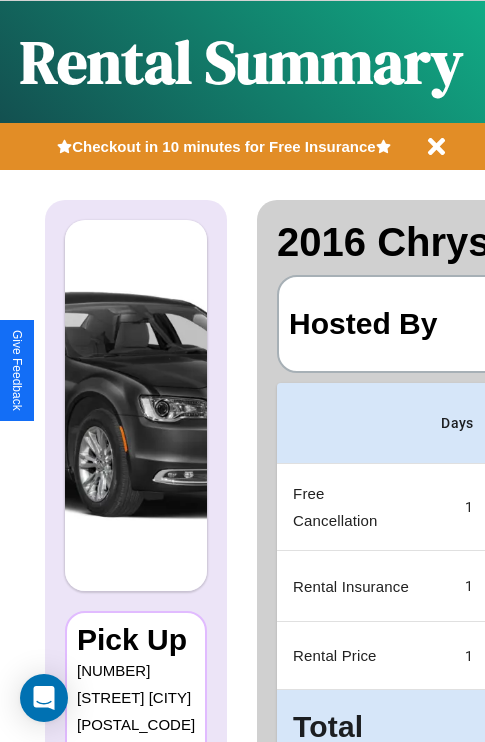 scroll, scrollTop: 0, scrollLeft: 378, axis: horizontal 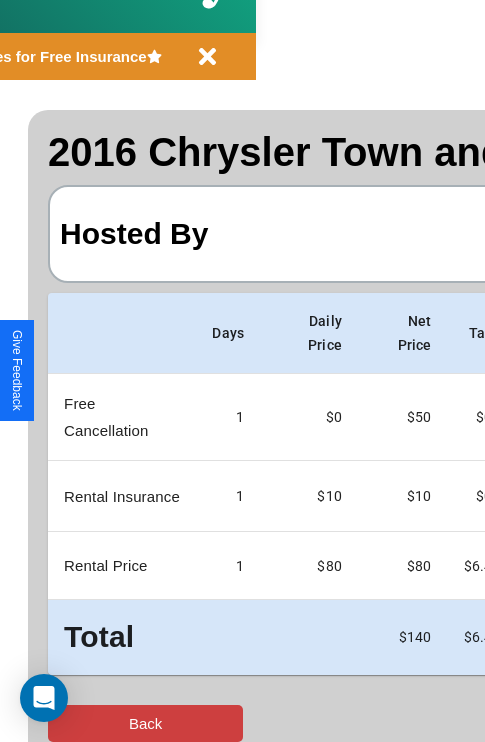click on "Back" at bounding box center [145, 723] 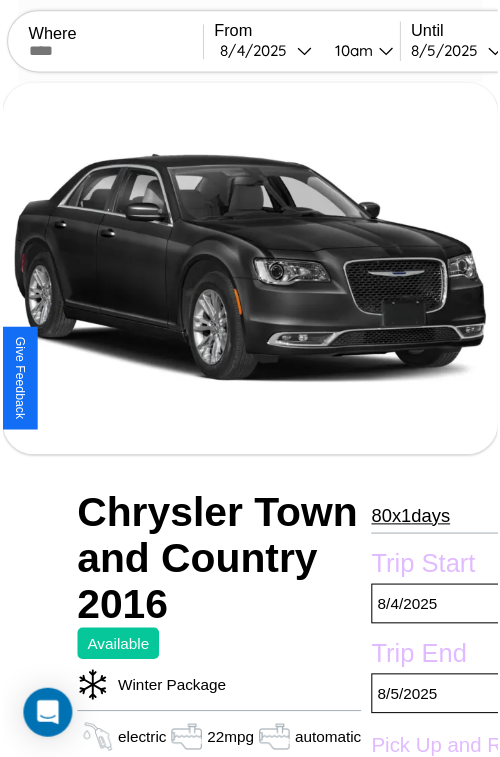 scroll, scrollTop: 221, scrollLeft: 96, axis: both 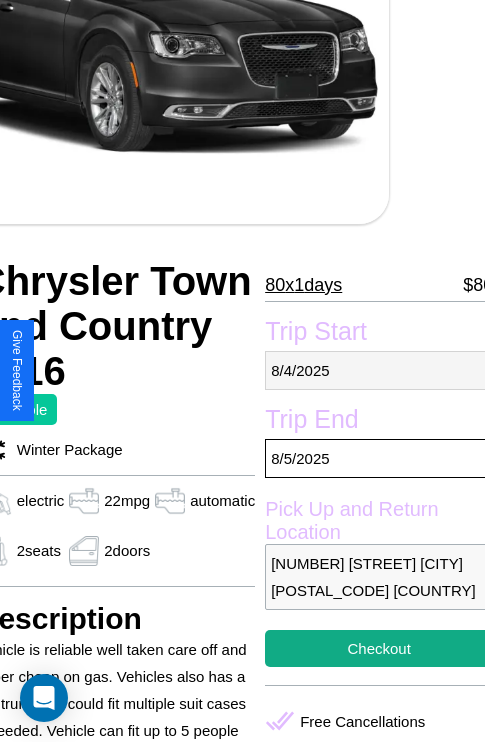 click on "[MM] / [DD] / [YYYY]" at bounding box center [379, 370] 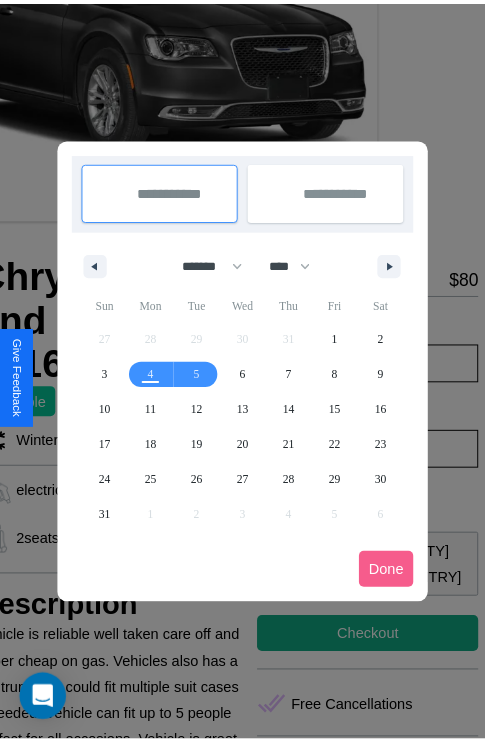 scroll, scrollTop: 0, scrollLeft: 96, axis: horizontal 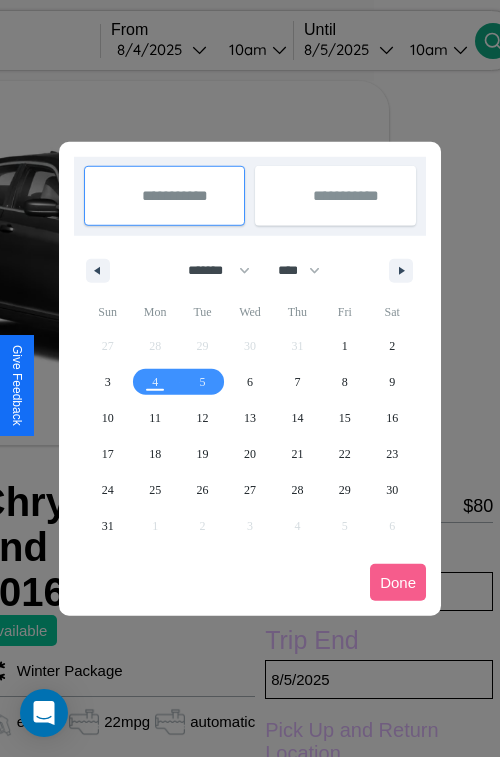 click at bounding box center [250, 378] 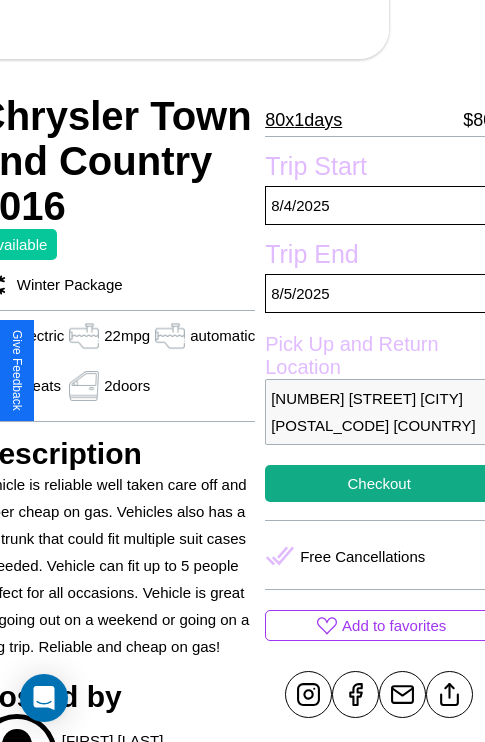 scroll, scrollTop: 710, scrollLeft: 96, axis: both 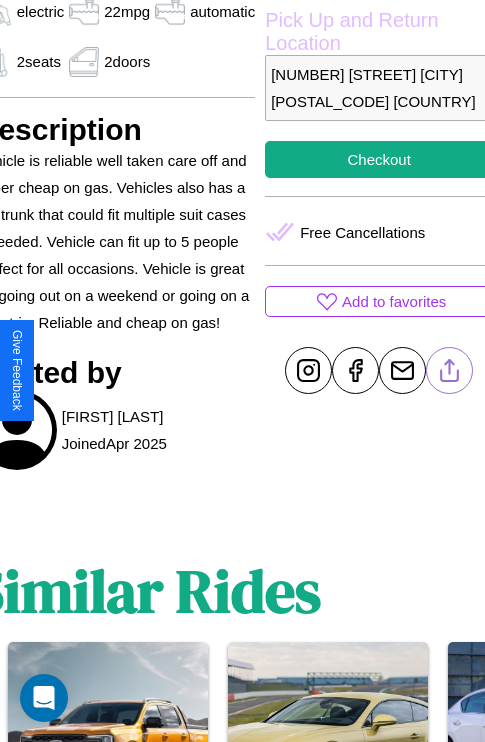 click 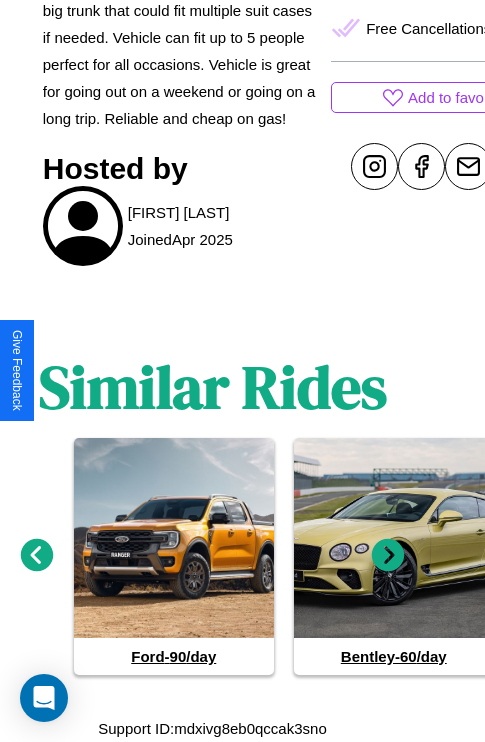 click 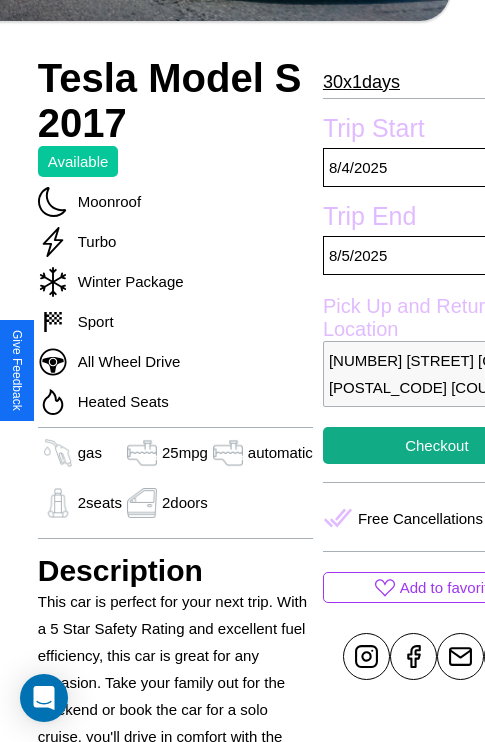 scroll, scrollTop: 619, scrollLeft: 64, axis: both 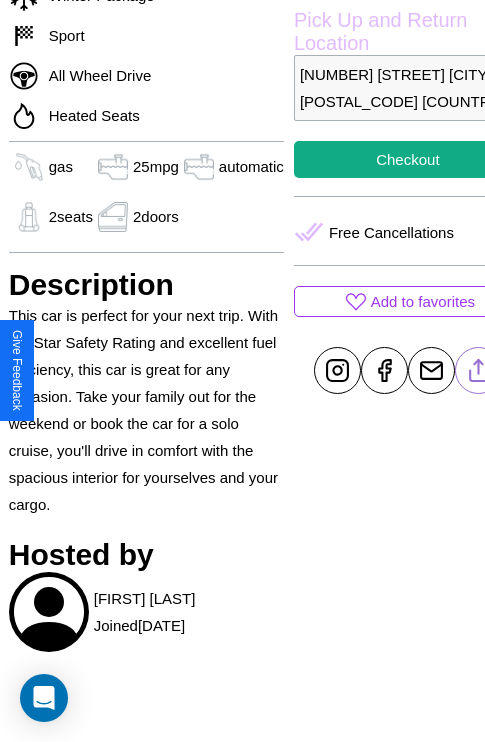 click 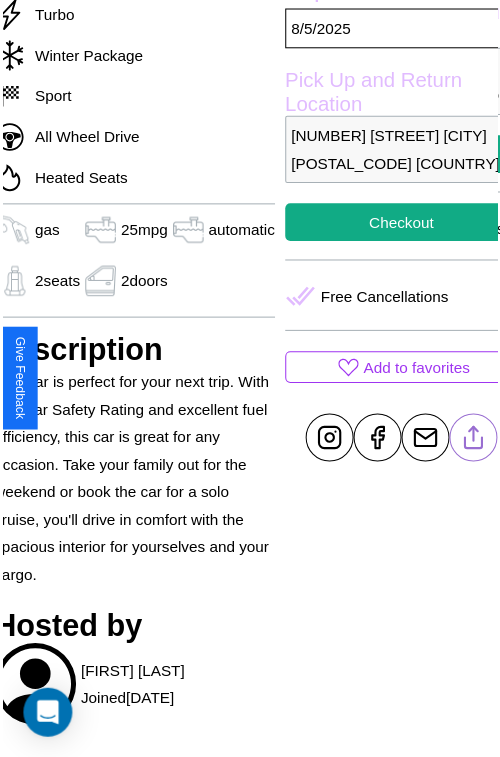 scroll, scrollTop: 550, scrollLeft: 84, axis: both 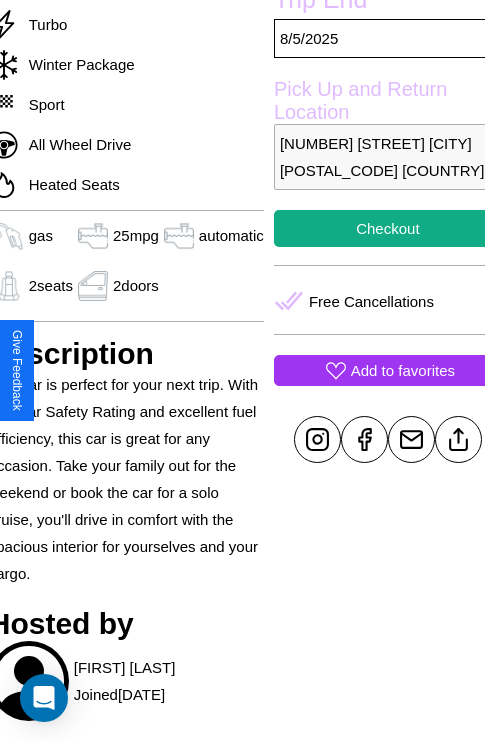 click on "Add to favorites" at bounding box center [403, 370] 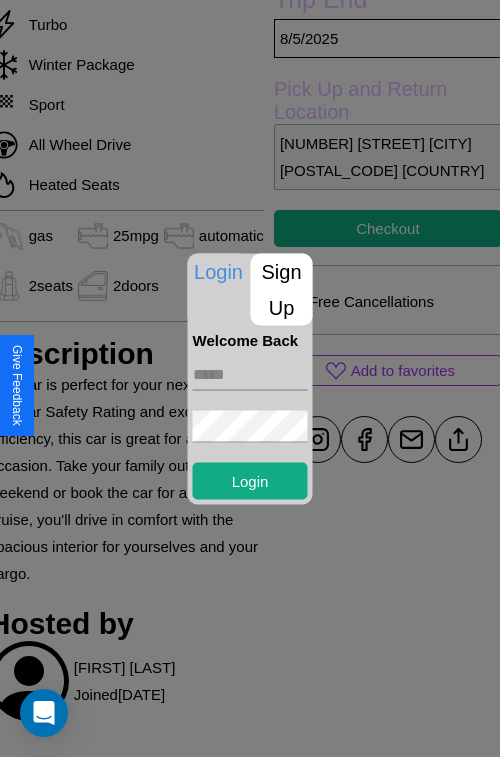 click on "Sign Up" at bounding box center [282, 289] 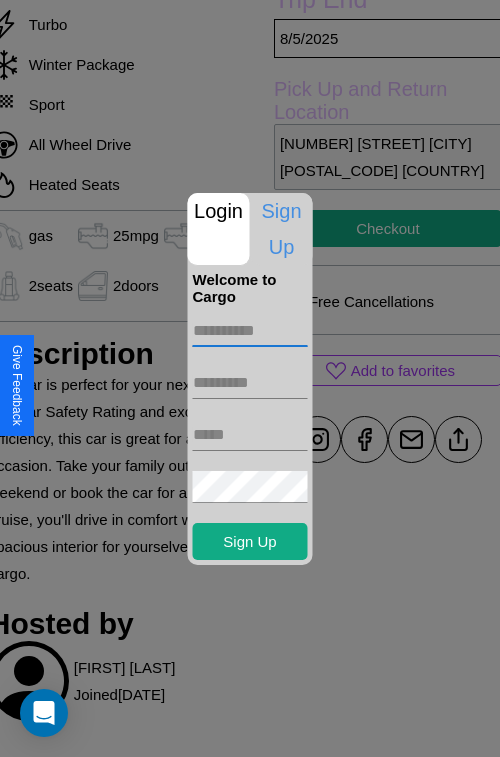 click at bounding box center [250, 331] 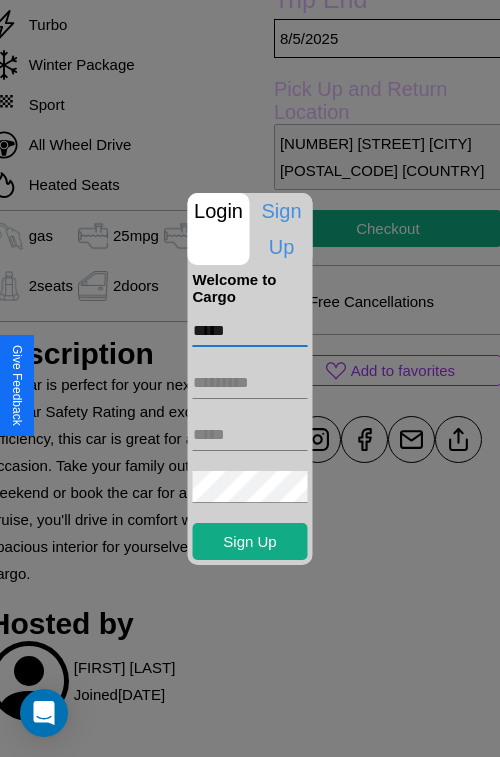 type on "*****" 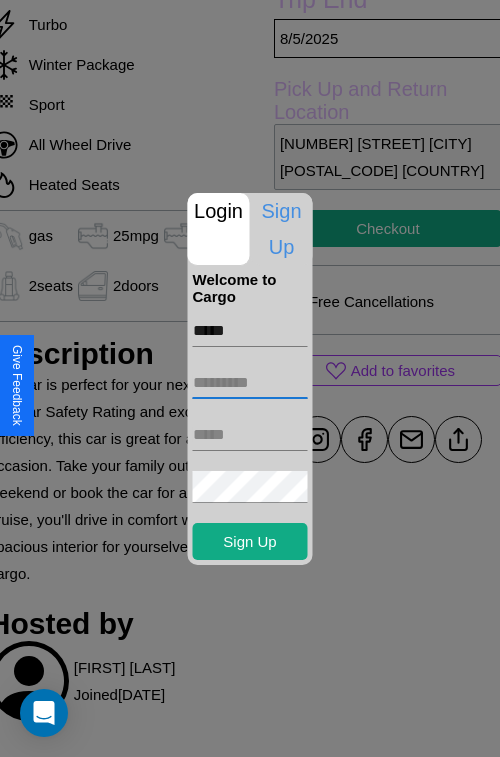 click at bounding box center [250, 383] 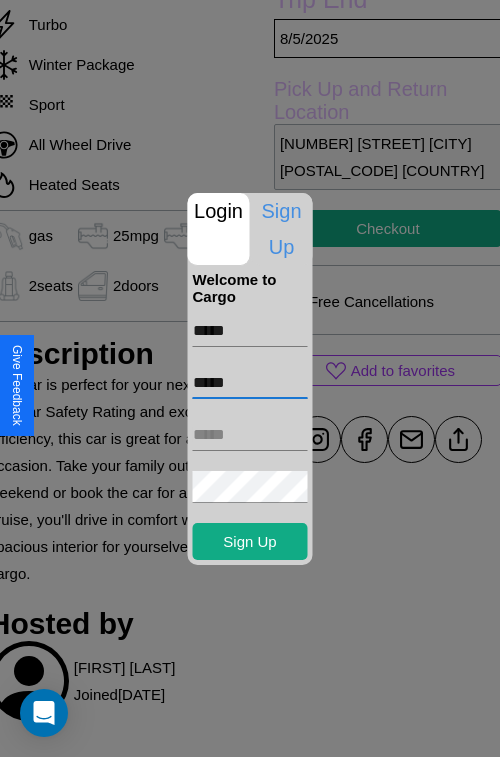 type on "*****" 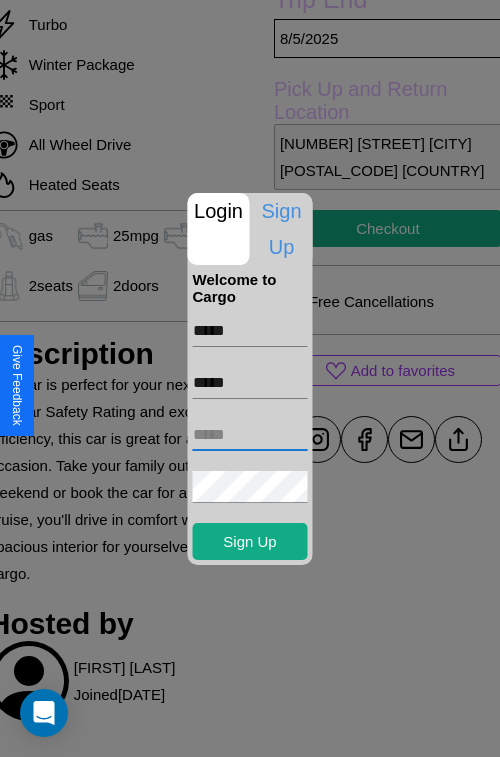 click at bounding box center (250, 435) 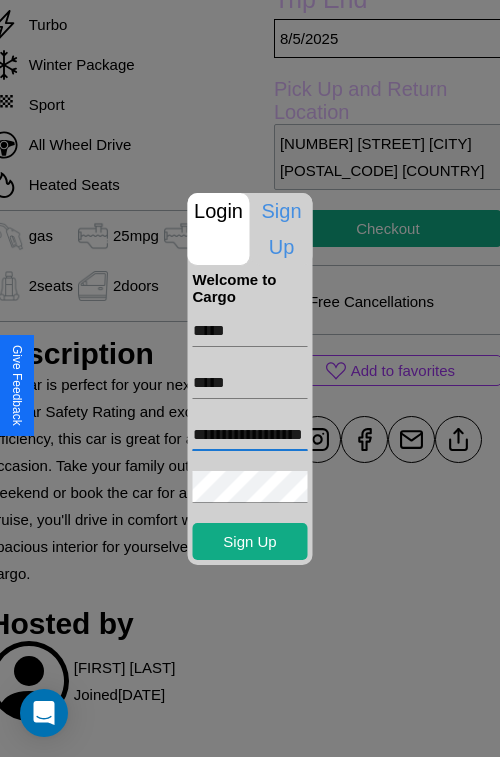 scroll, scrollTop: 0, scrollLeft: 42, axis: horizontal 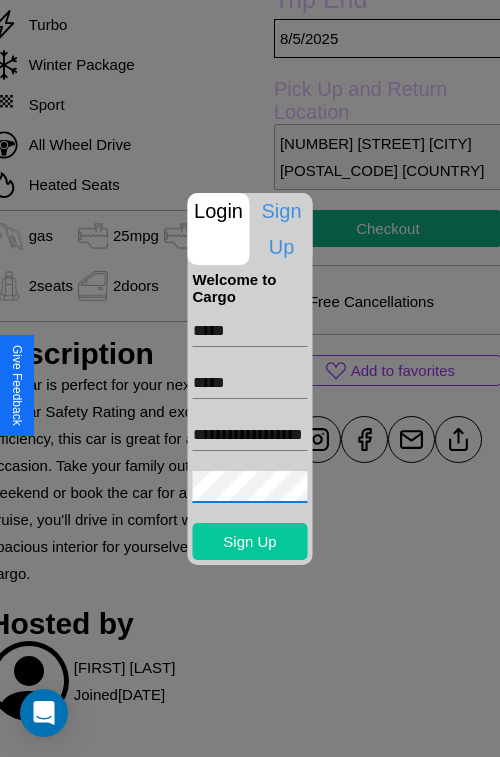 click on "Sign Up" at bounding box center [250, 541] 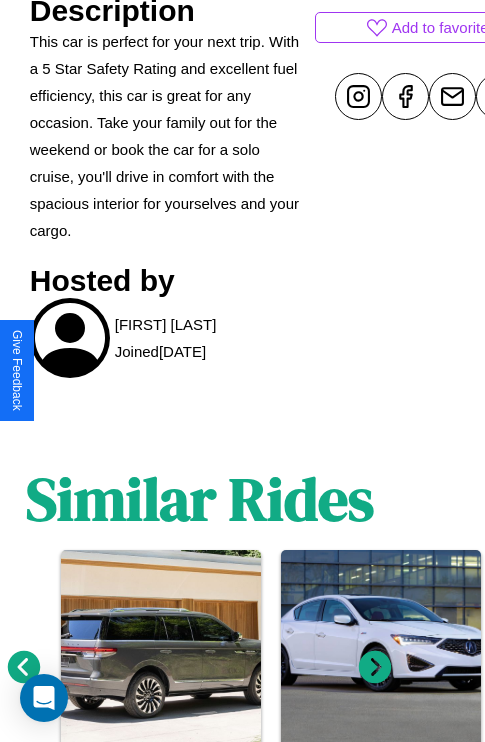scroll, scrollTop: 1005, scrollLeft: 30, axis: both 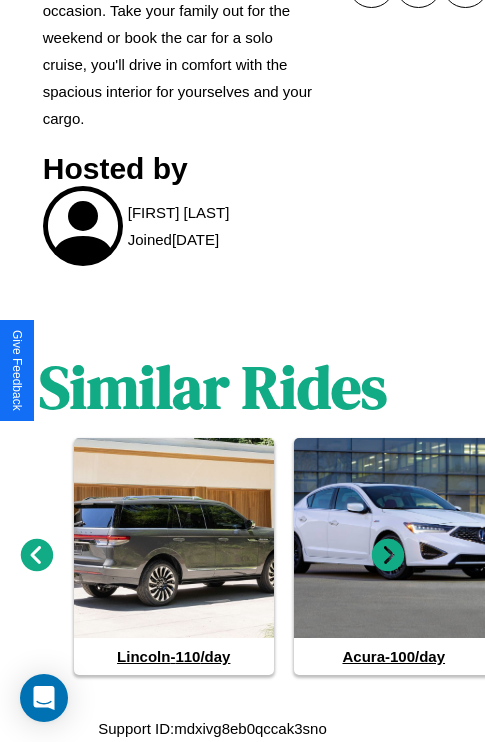 click 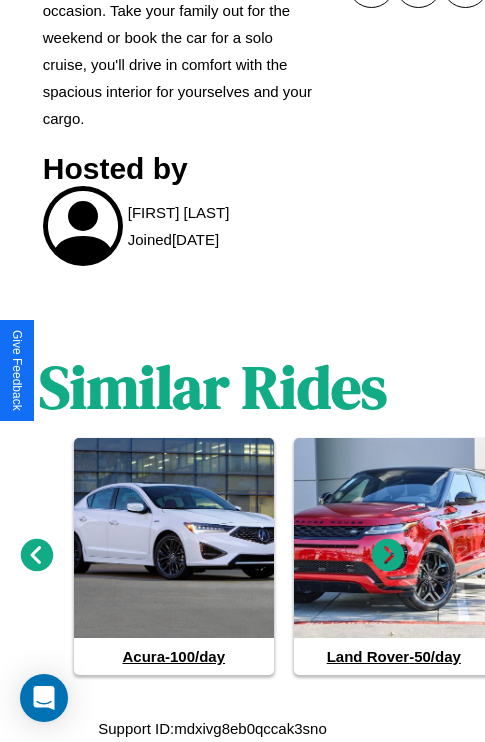 click 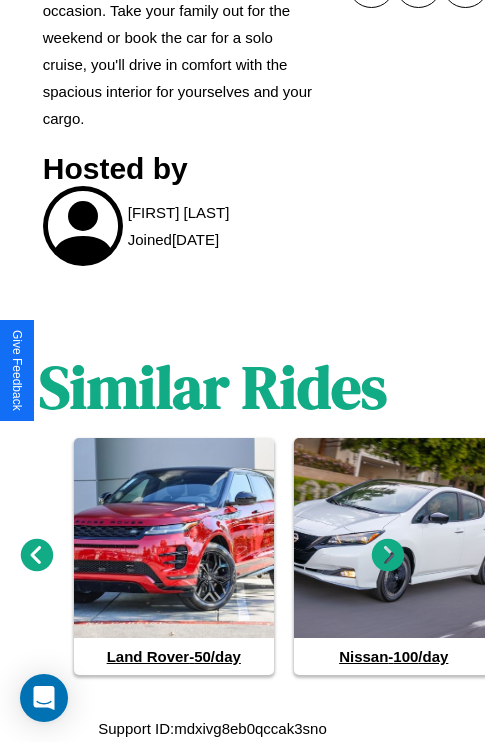 click 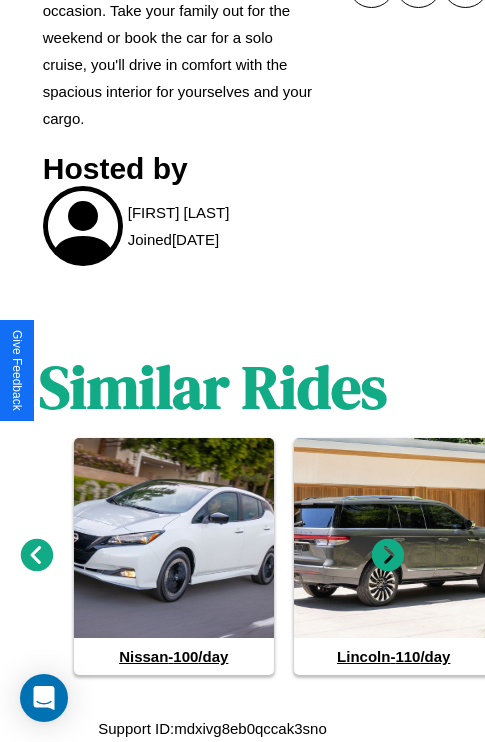 click 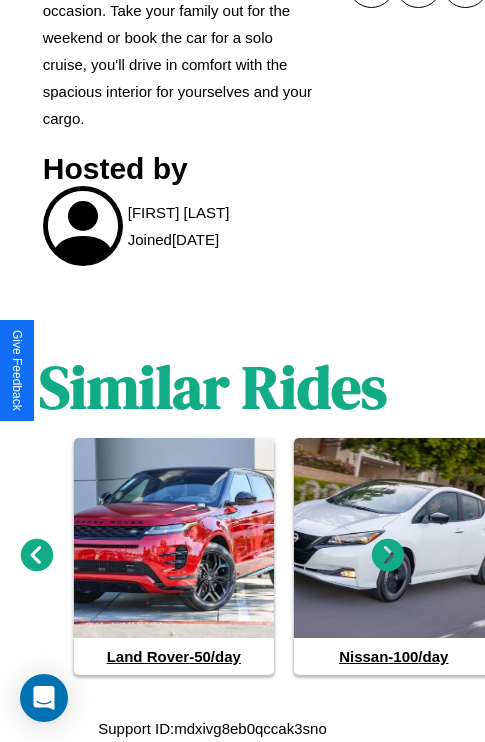 click 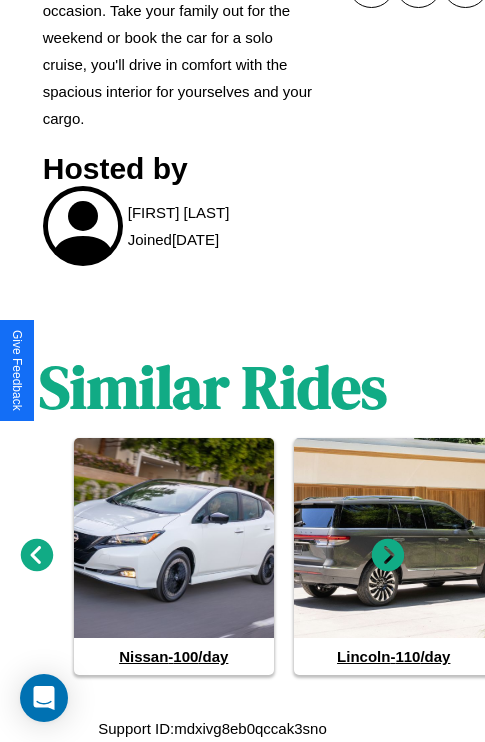 click 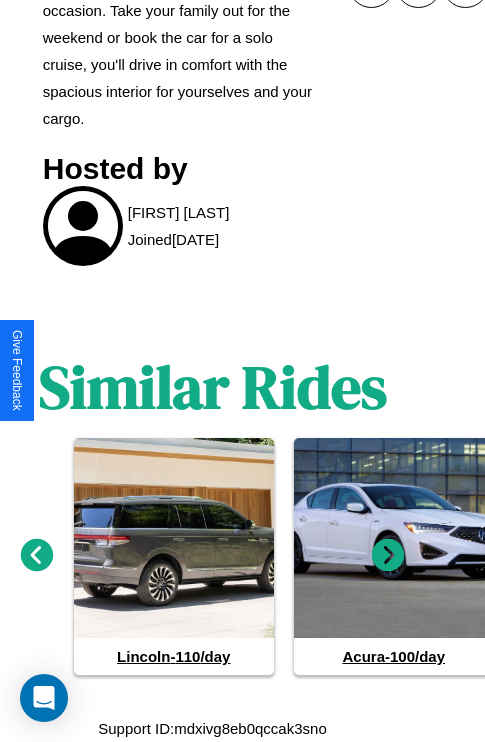 click 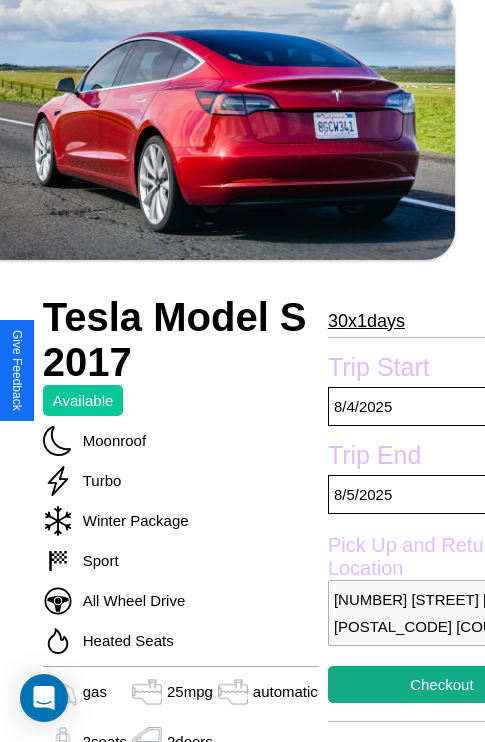 scroll, scrollTop: 44, scrollLeft: 30, axis: both 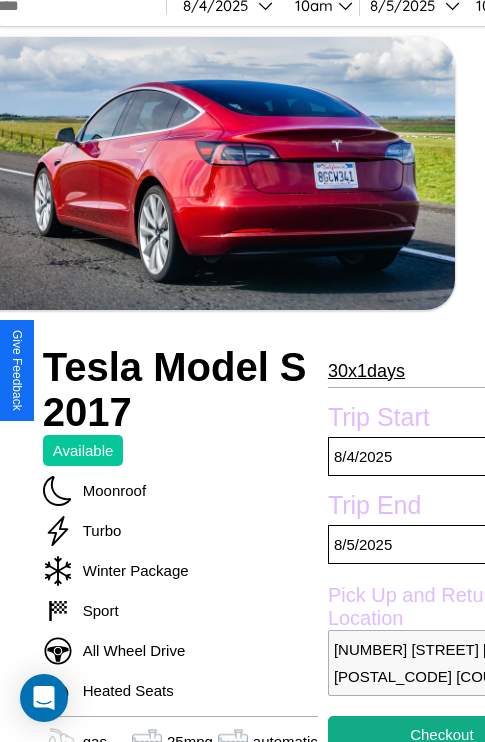 click on "30  x  1  days" at bounding box center [366, 371] 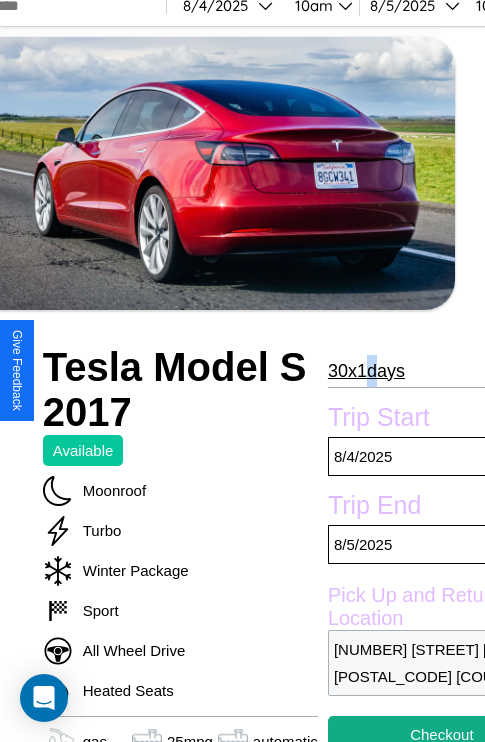click on "30  x  1  days" at bounding box center [366, 371] 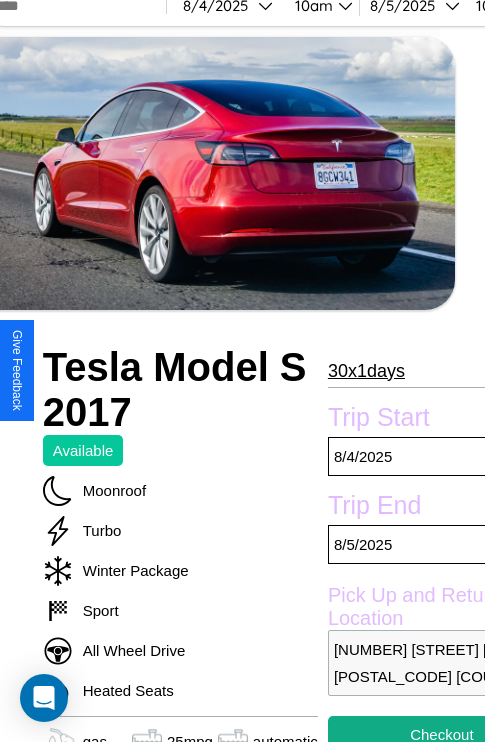 click on "30  x  1  days" at bounding box center (366, 371) 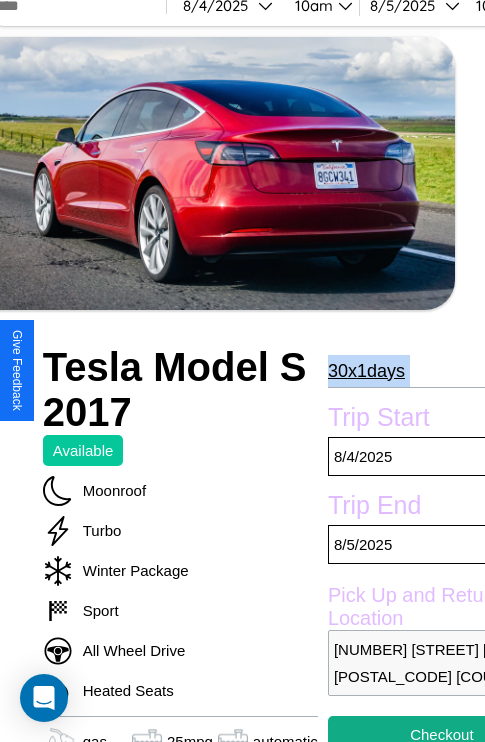 click on "30  x  1  days" at bounding box center (366, 371) 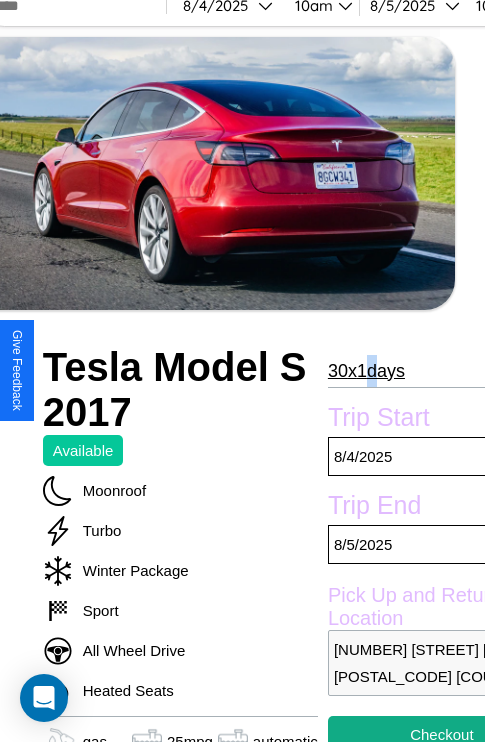 click on "30  x  1  days" at bounding box center [366, 371] 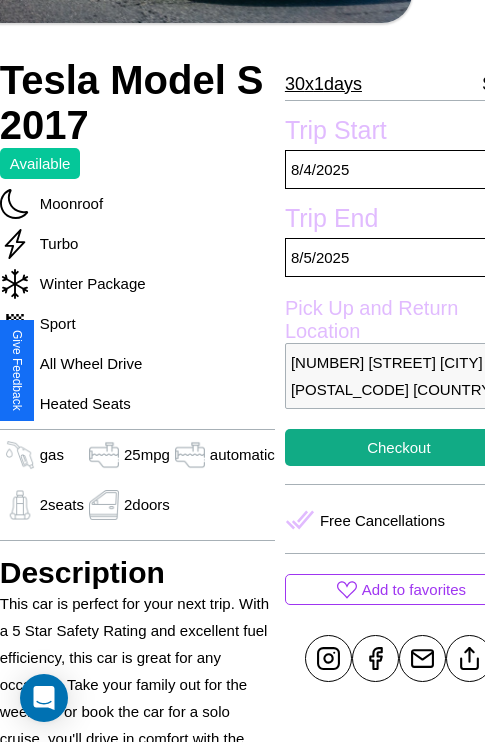 scroll, scrollTop: 408, scrollLeft: 84, axis: both 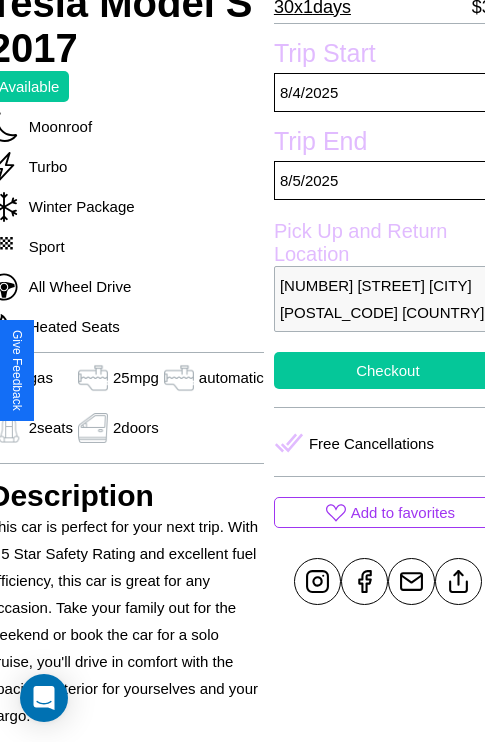 click on "Checkout" at bounding box center [388, 370] 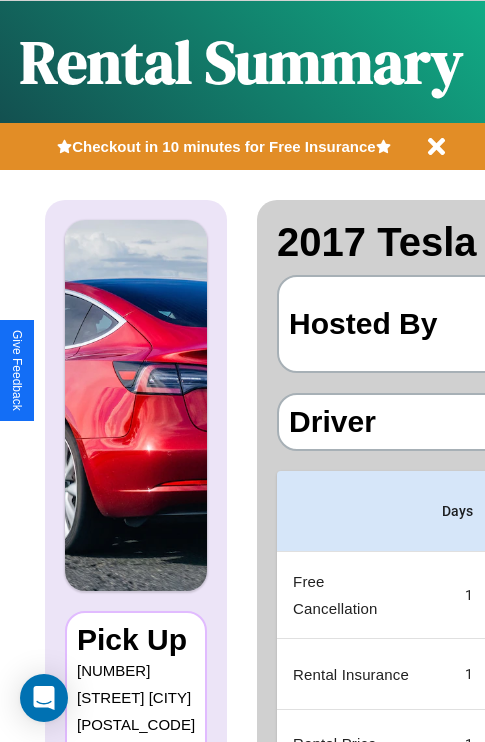 scroll, scrollTop: 0, scrollLeft: 378, axis: horizontal 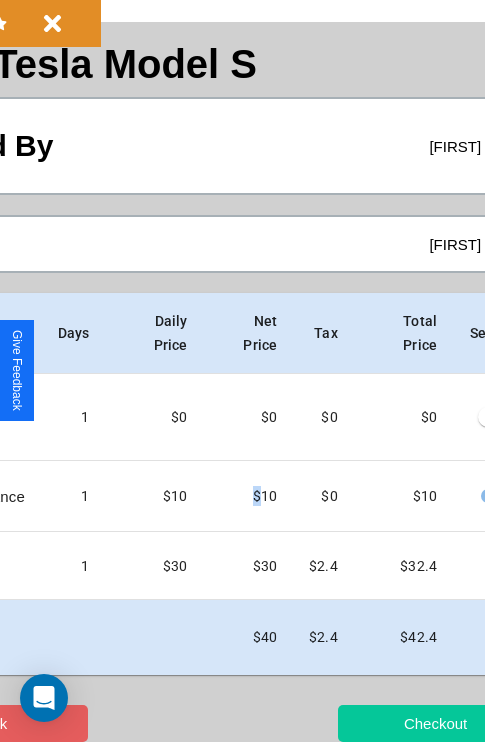 click on "Checkout" at bounding box center (435, 723) 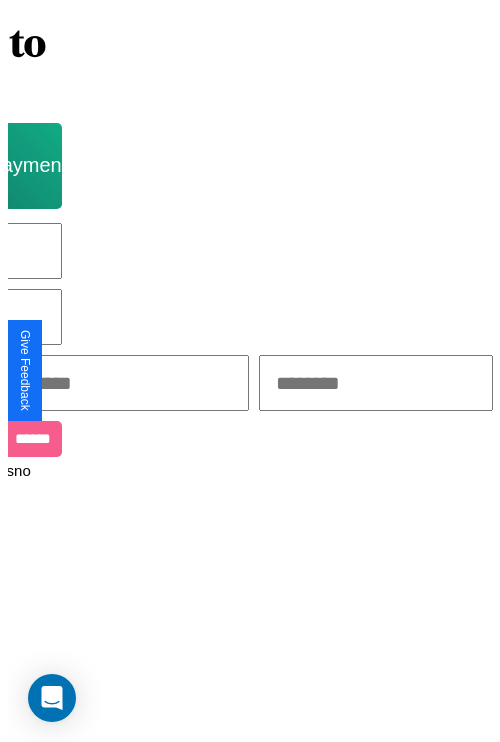 scroll, scrollTop: 0, scrollLeft: 0, axis: both 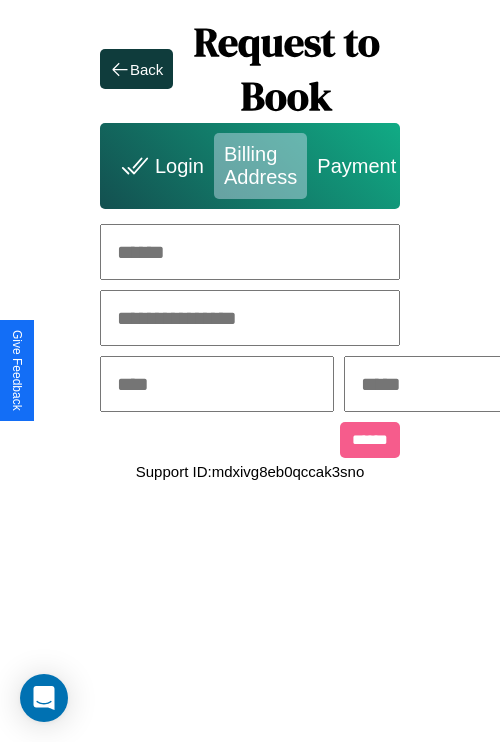 click at bounding box center (250, 252) 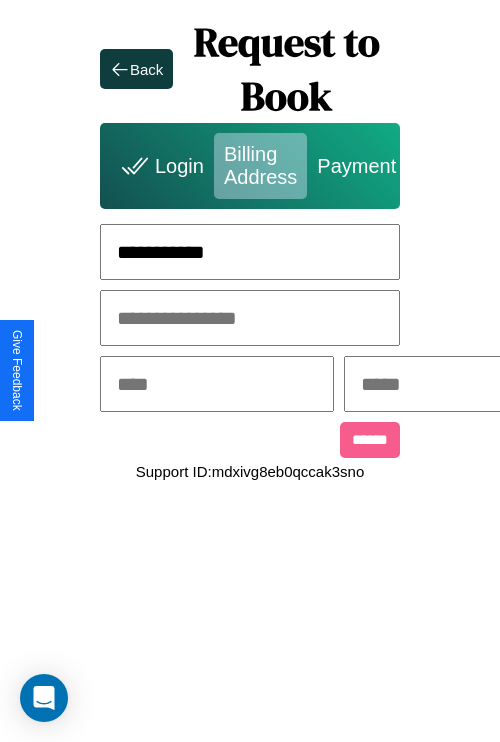 type on "**********" 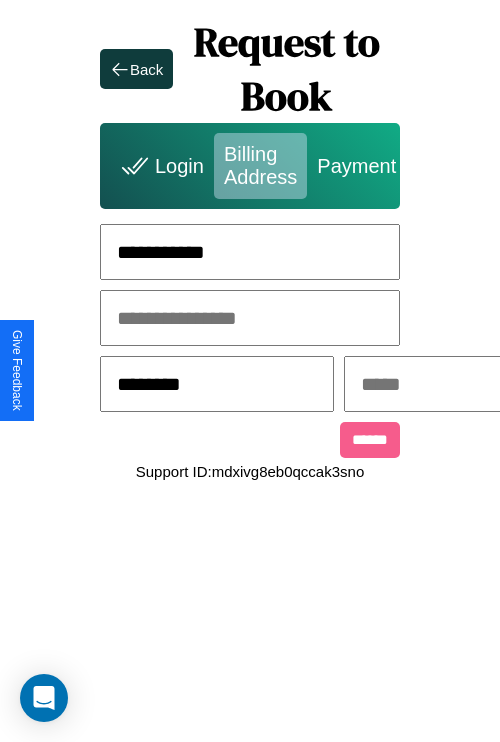 type on "********" 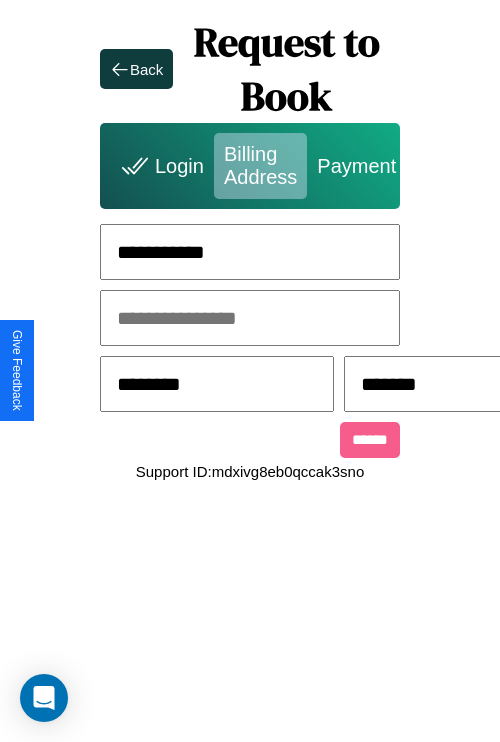 scroll, scrollTop: 0, scrollLeft: 517, axis: horizontal 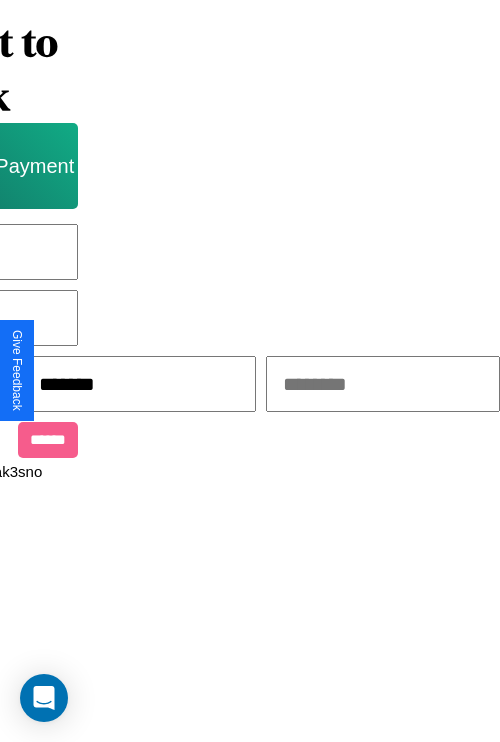 type on "*******" 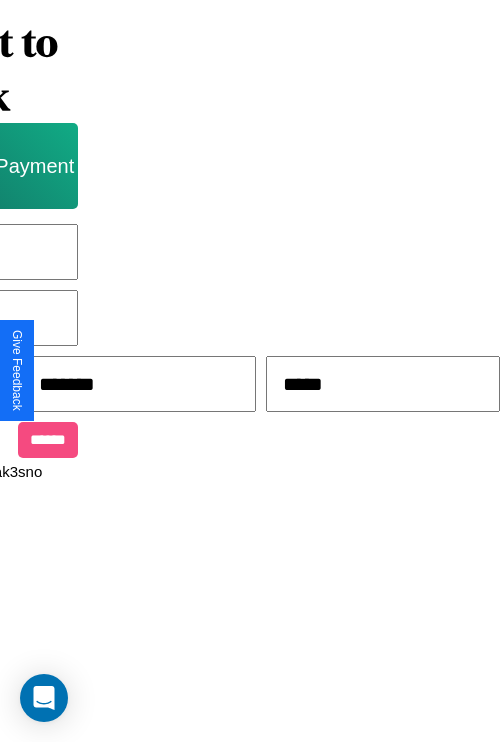 type on "*****" 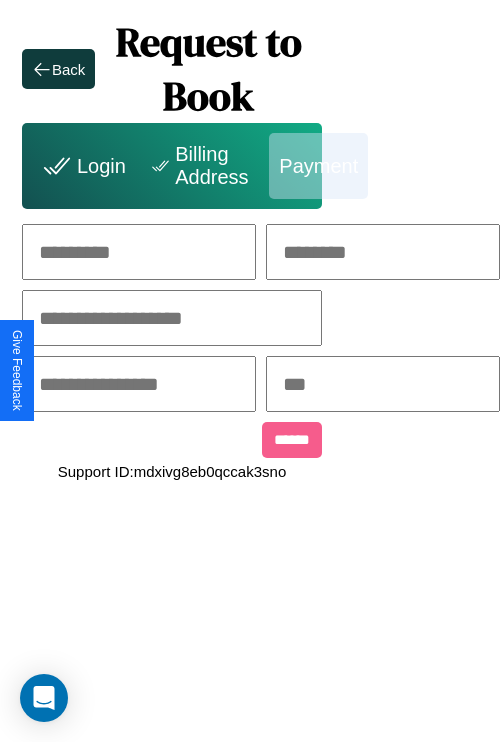 scroll, scrollTop: 0, scrollLeft: 208, axis: horizontal 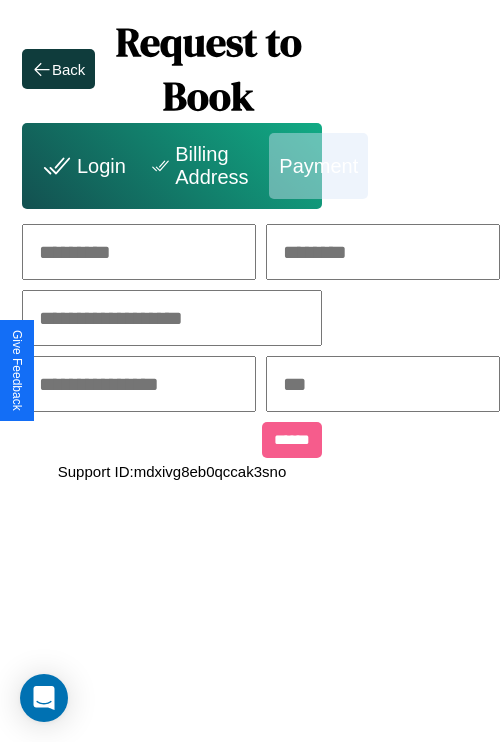click at bounding box center [139, 252] 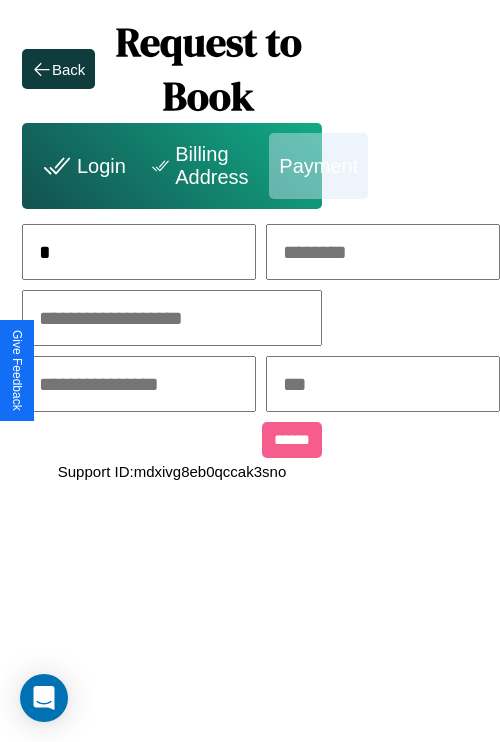 scroll, scrollTop: 0, scrollLeft: 130, axis: horizontal 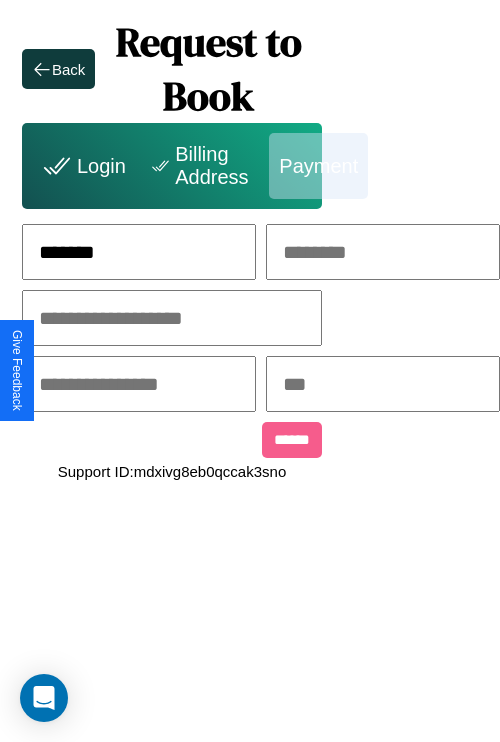 type on "*******" 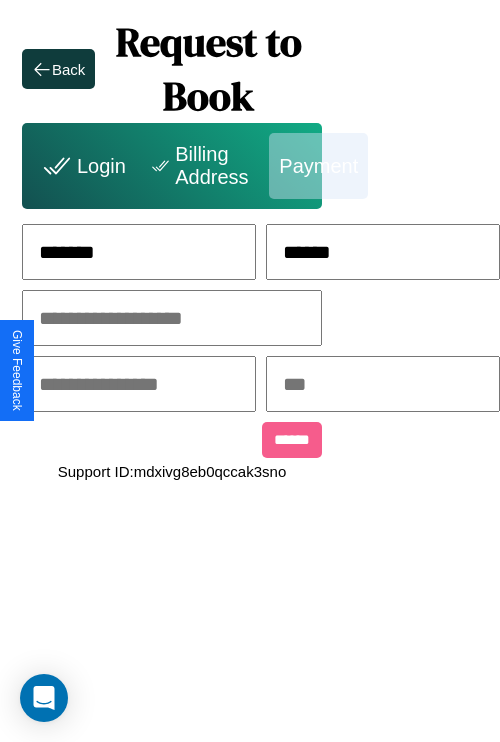 type on "******" 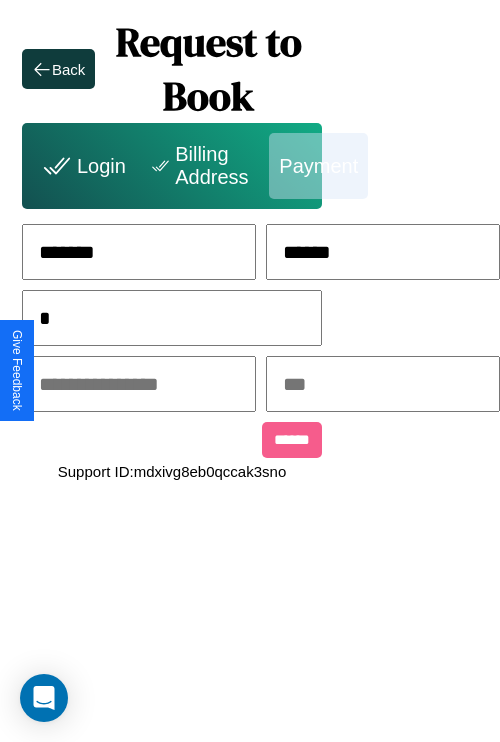 scroll, scrollTop: 0, scrollLeft: 128, axis: horizontal 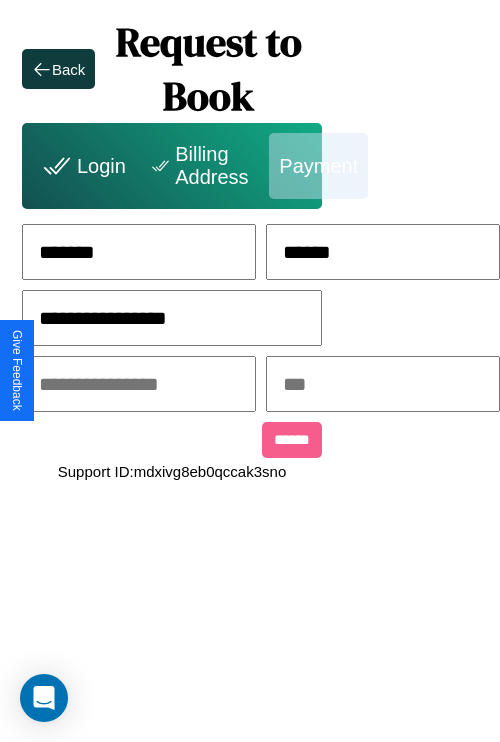 type on "**********" 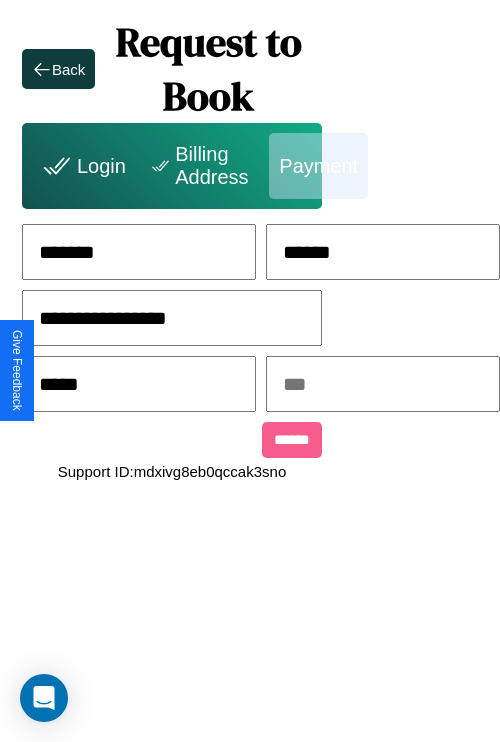 type on "*****" 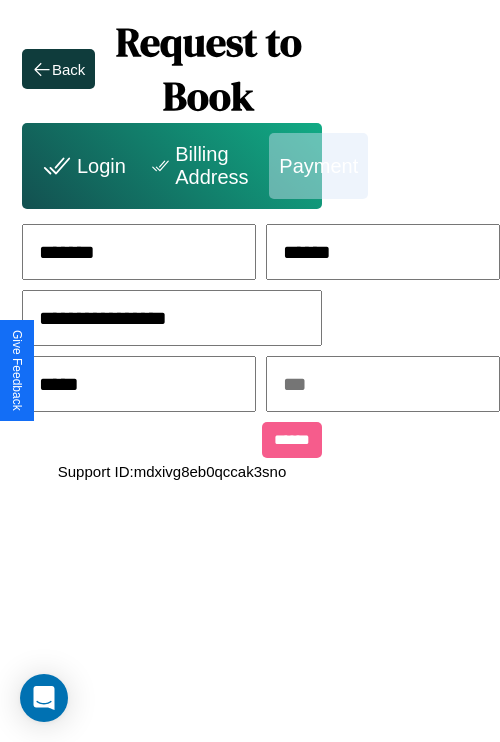 click at bounding box center (383, 384) 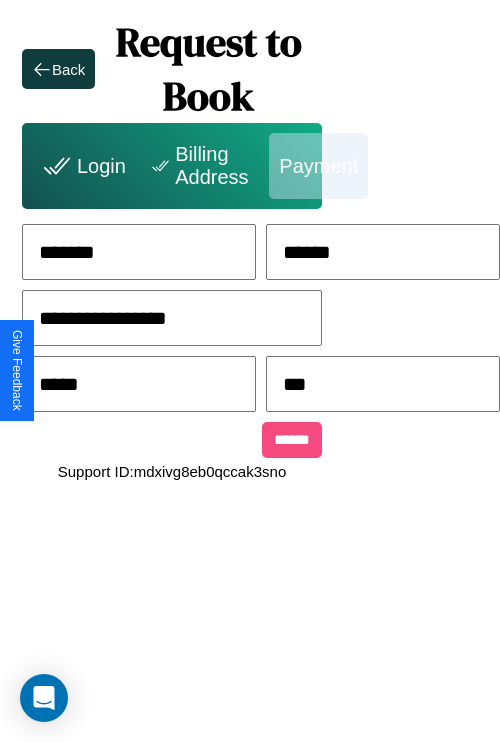 type on "***" 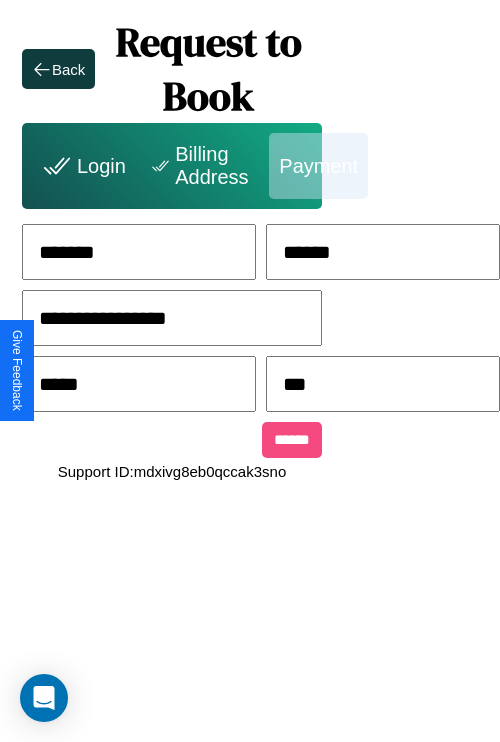 click on "******" at bounding box center (292, 440) 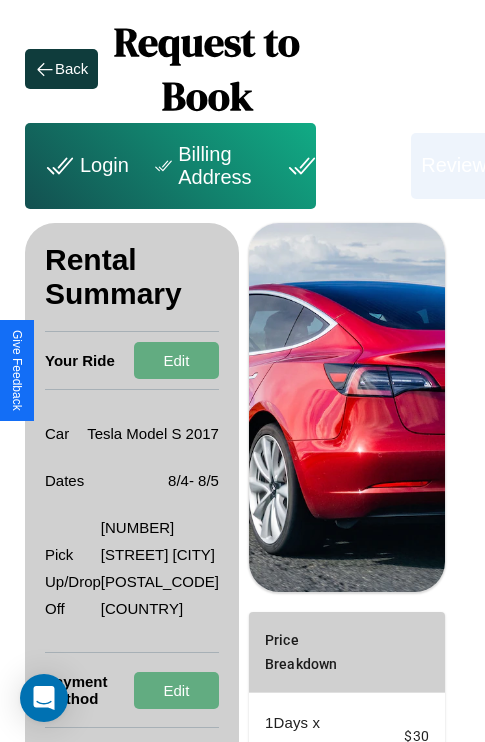 scroll, scrollTop: 328, scrollLeft: 72, axis: both 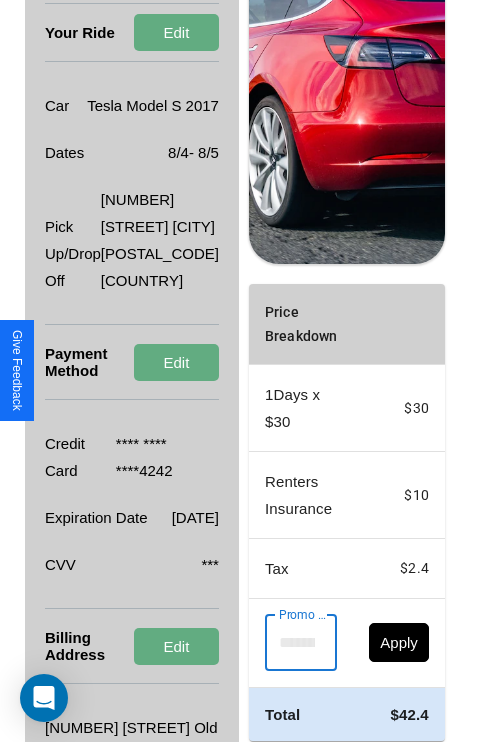 click on "Promo Code" at bounding box center [290, 643] 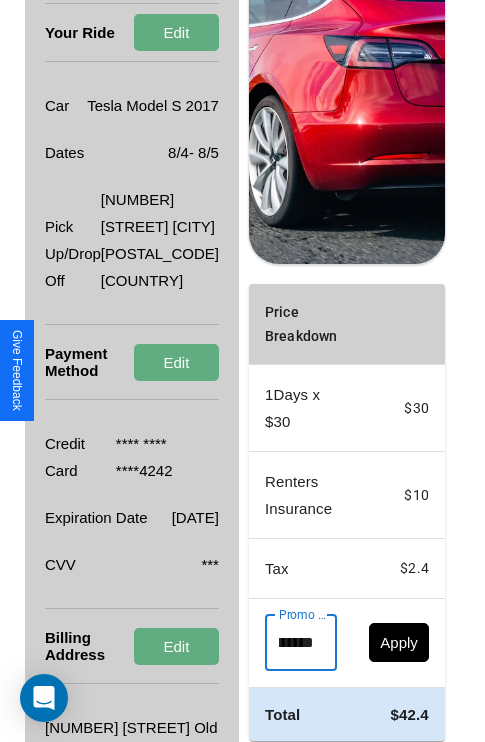 scroll, scrollTop: 0, scrollLeft: 96, axis: horizontal 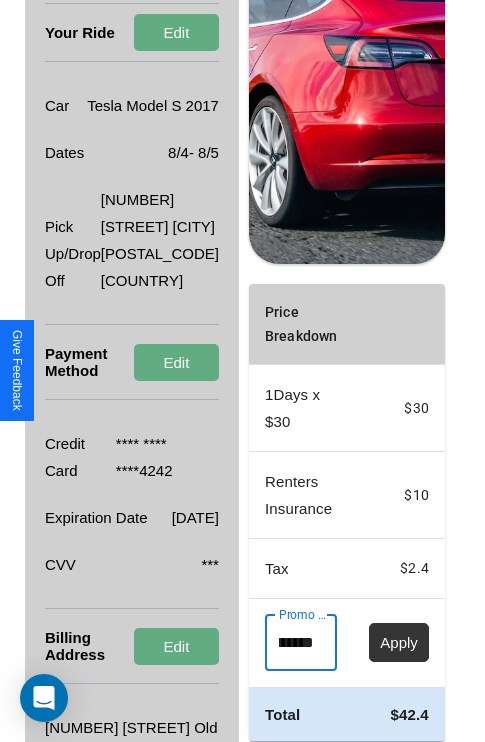 type on "**********" 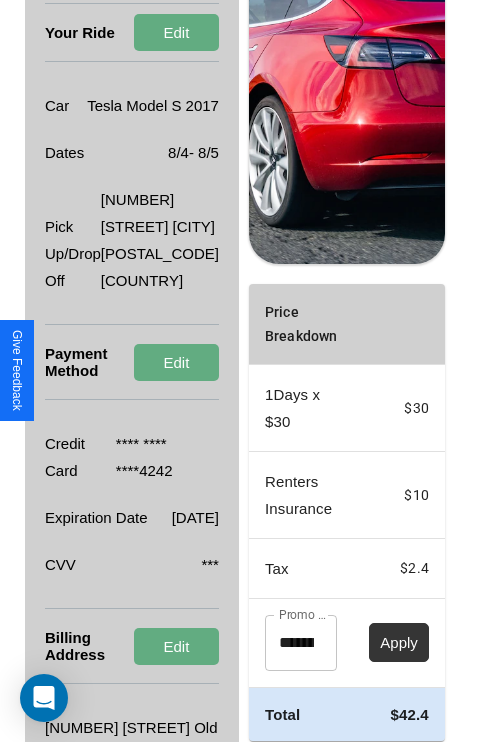 click on "Apply" at bounding box center (399, 642) 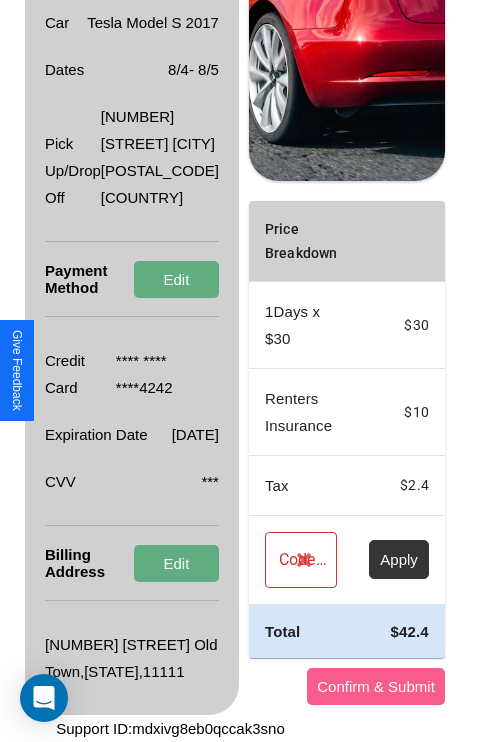 scroll, scrollTop: 482, scrollLeft: 72, axis: both 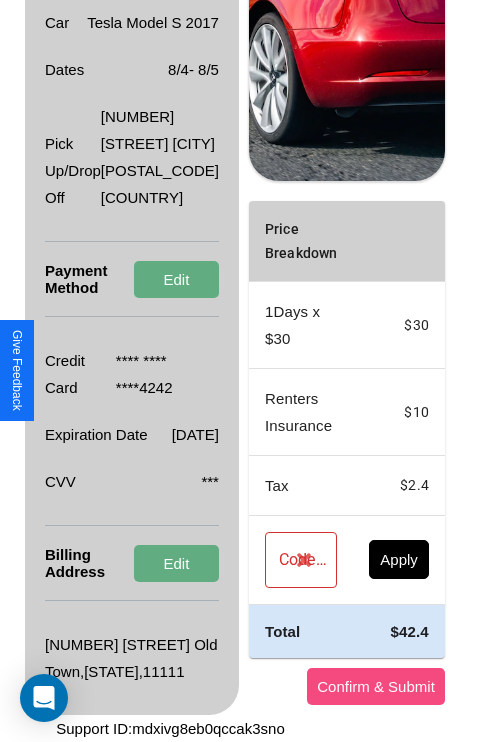 click on "Confirm & Submit" at bounding box center (376, 686) 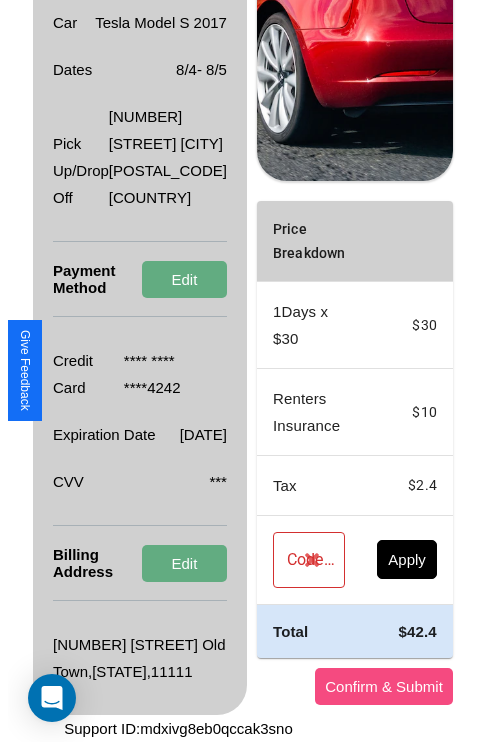 scroll, scrollTop: 0, scrollLeft: 72, axis: horizontal 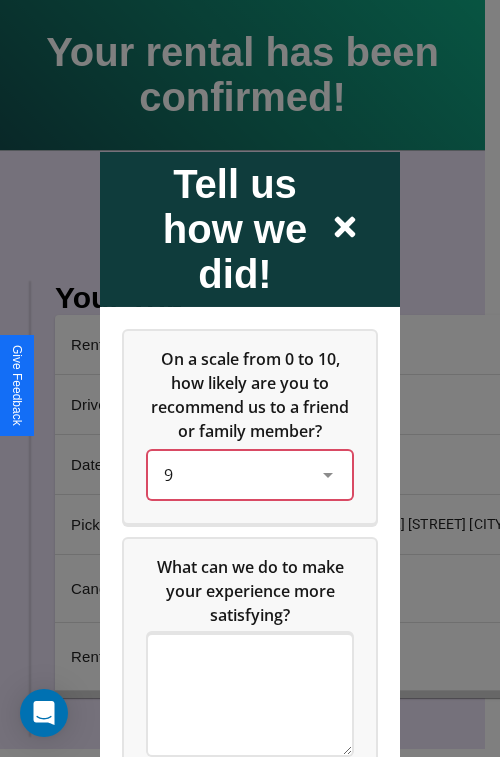click on "9" at bounding box center [234, 474] 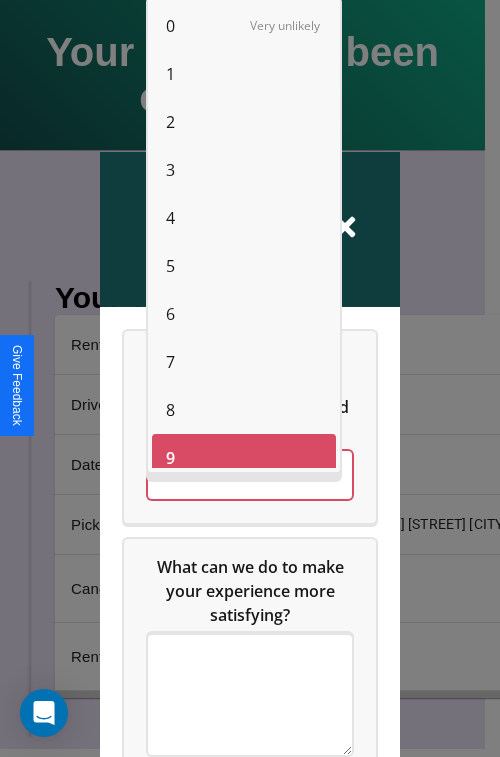 scroll, scrollTop: 14, scrollLeft: 0, axis: vertical 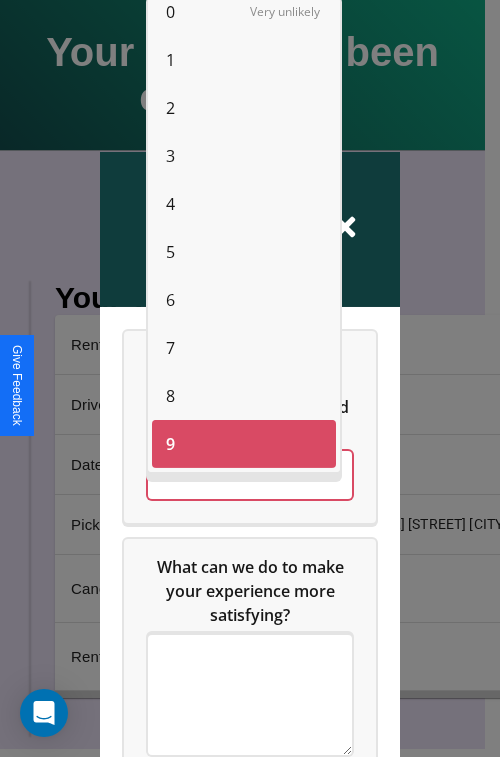 click on "4" at bounding box center [170, 204] 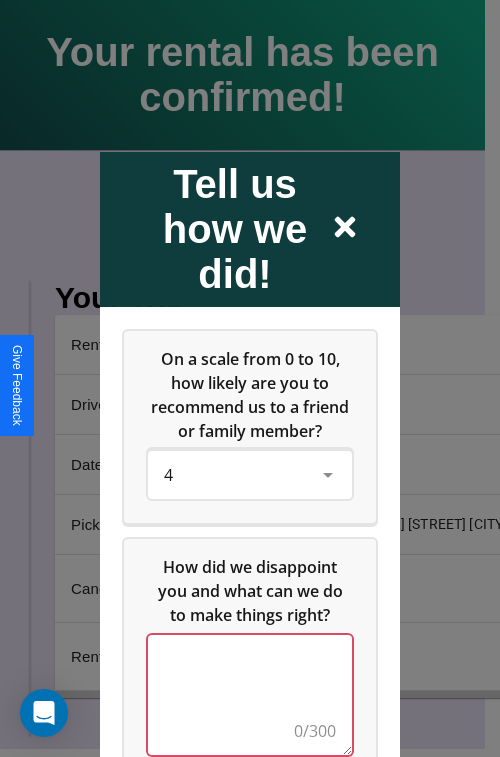 click at bounding box center [250, 694] 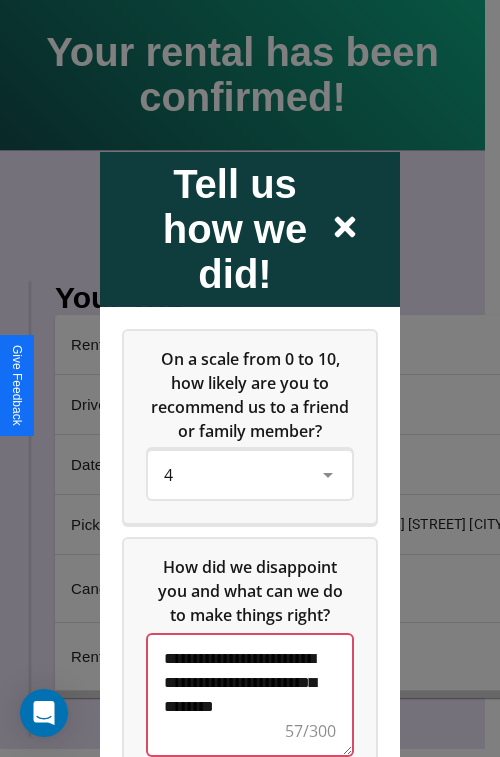 scroll, scrollTop: 5, scrollLeft: 0, axis: vertical 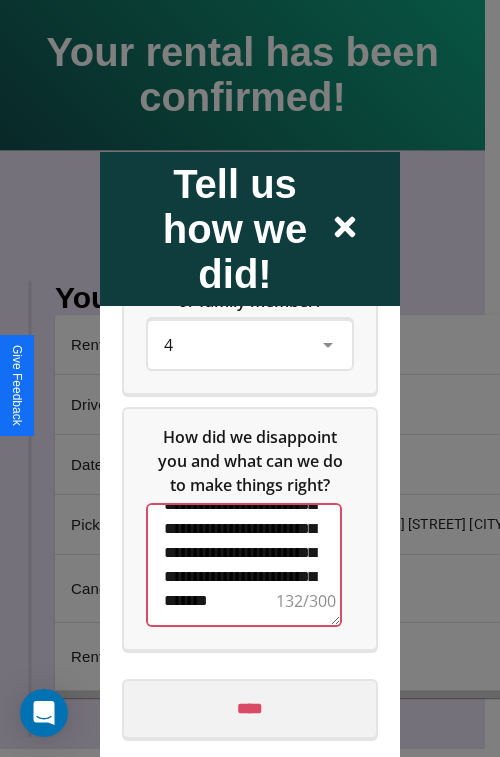 type on "**********" 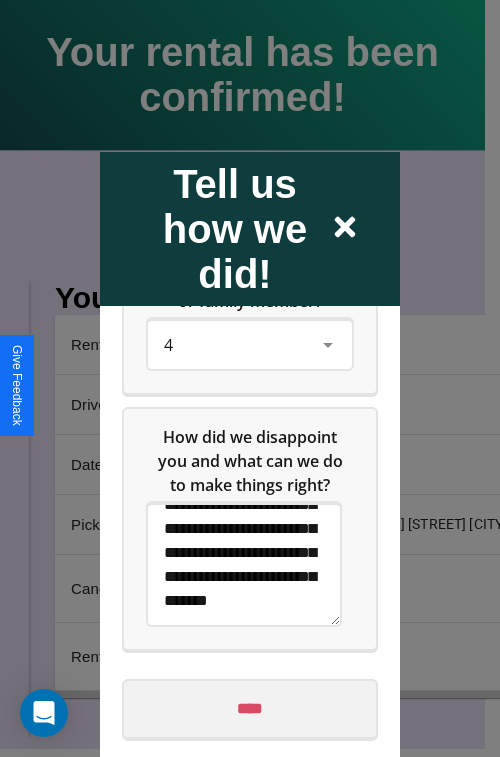 click on "****" at bounding box center (250, 708) 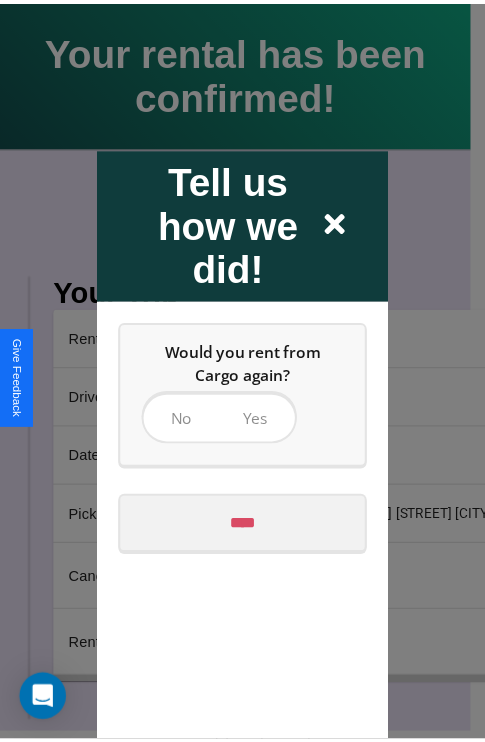 scroll, scrollTop: 0, scrollLeft: 0, axis: both 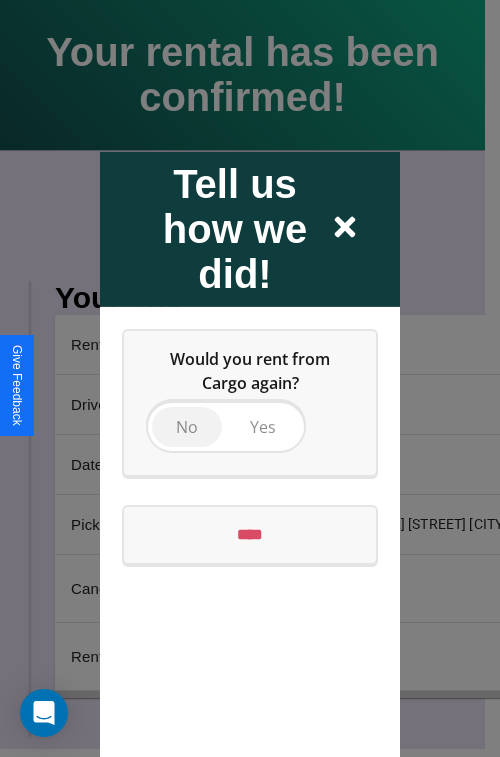 click on "No" at bounding box center (187, 426) 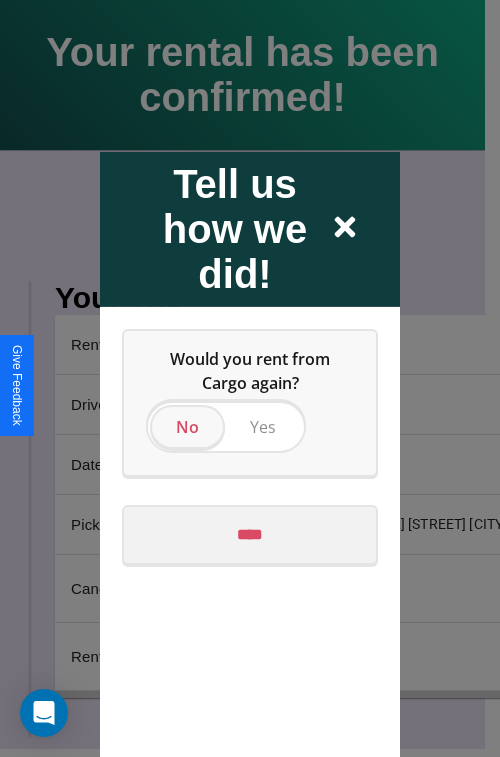 click on "****" at bounding box center [250, 534] 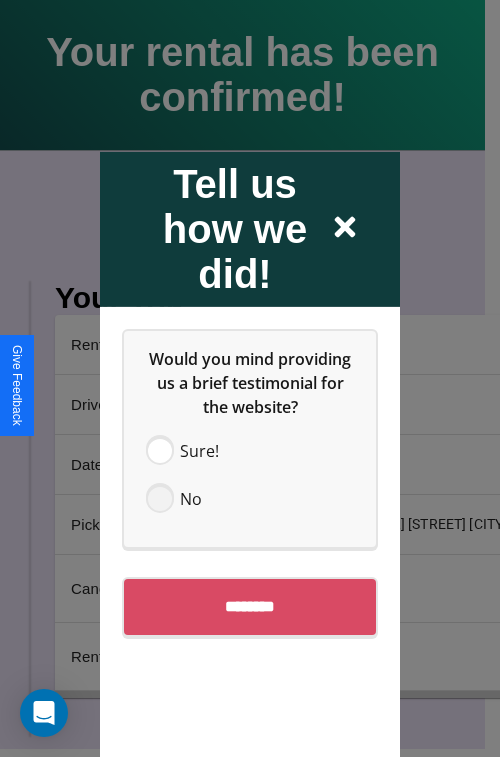 click at bounding box center [160, 498] 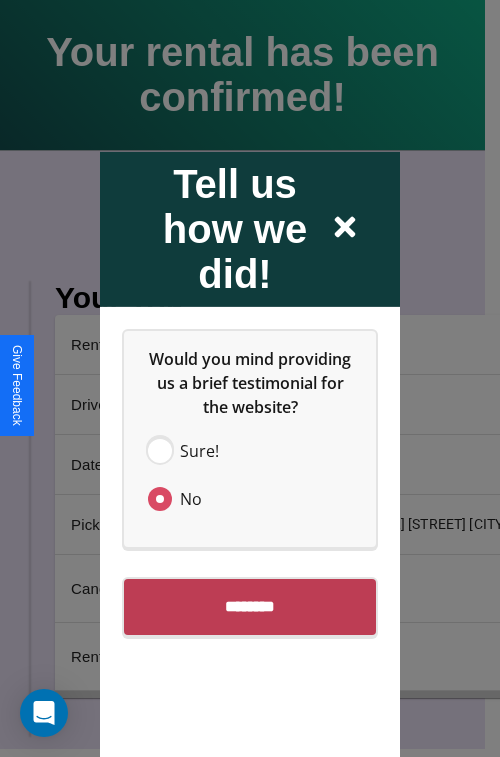 click on "********" at bounding box center [250, 606] 